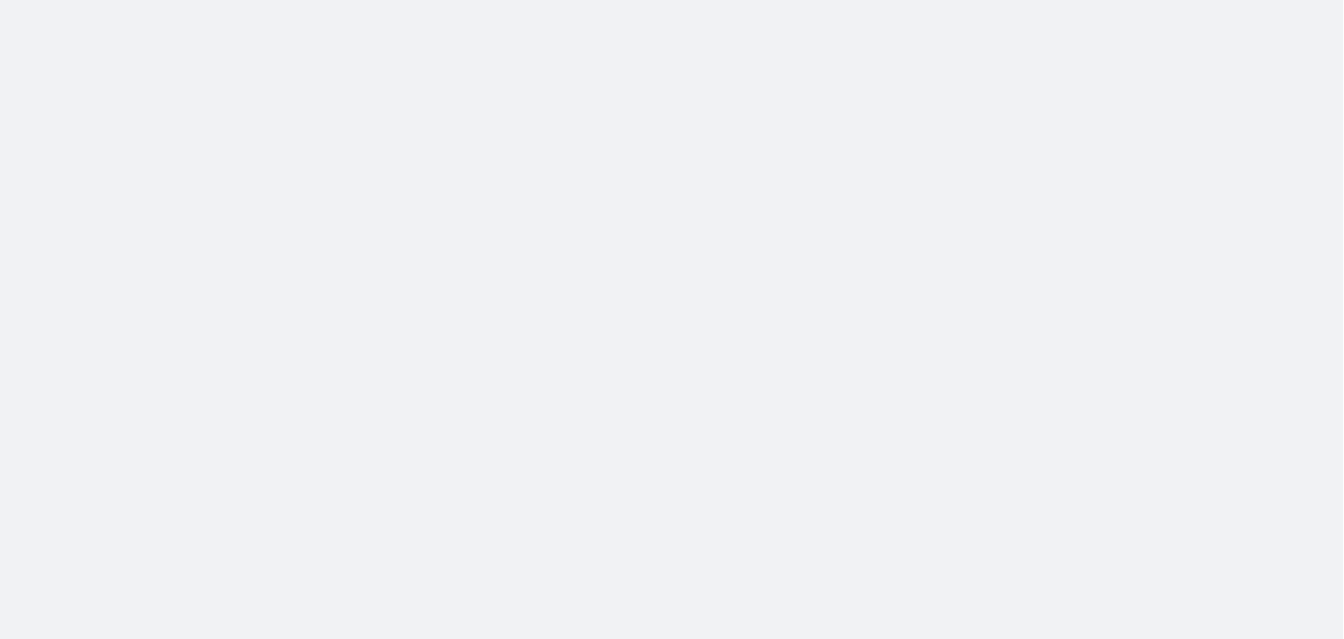 scroll, scrollTop: 0, scrollLeft: 0, axis: both 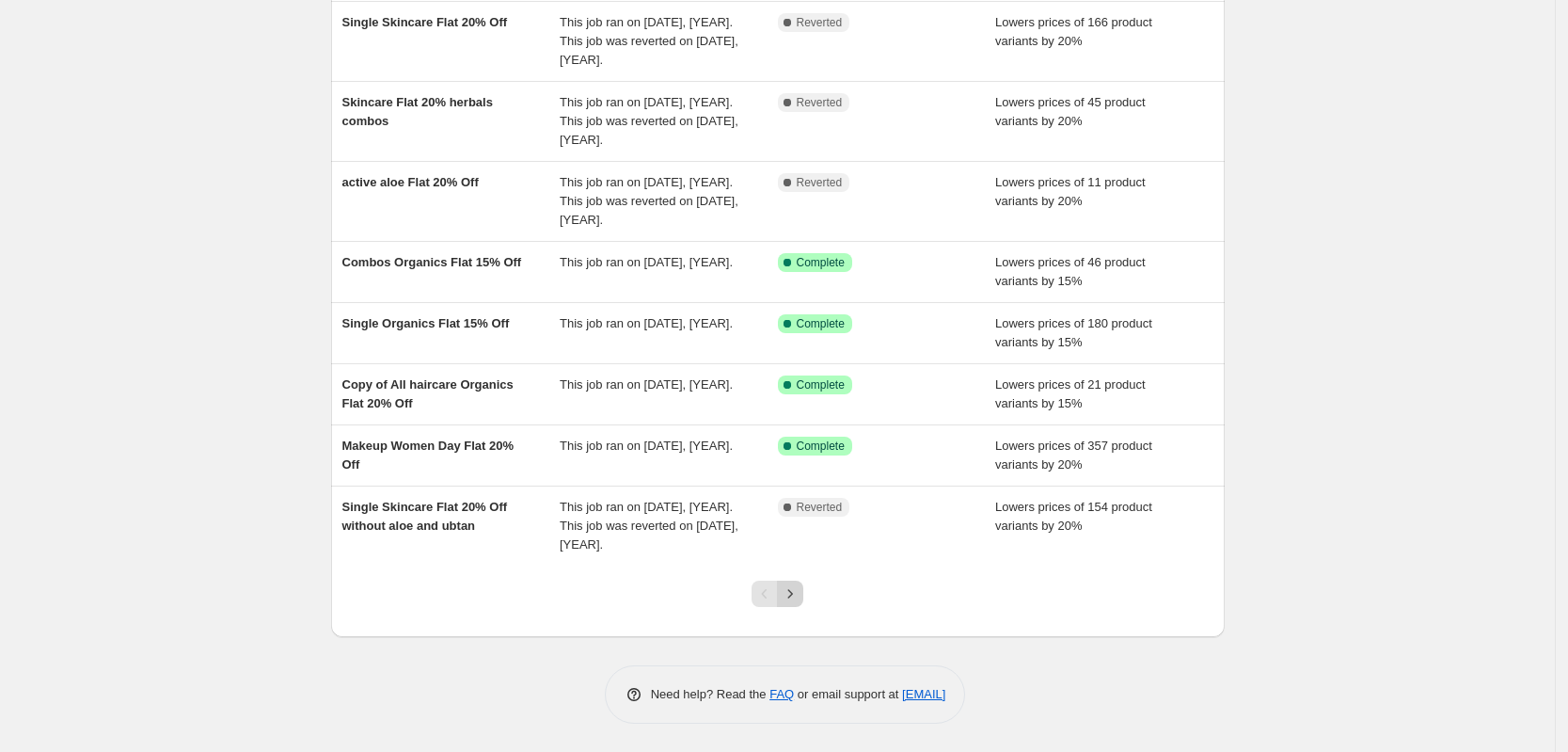 click 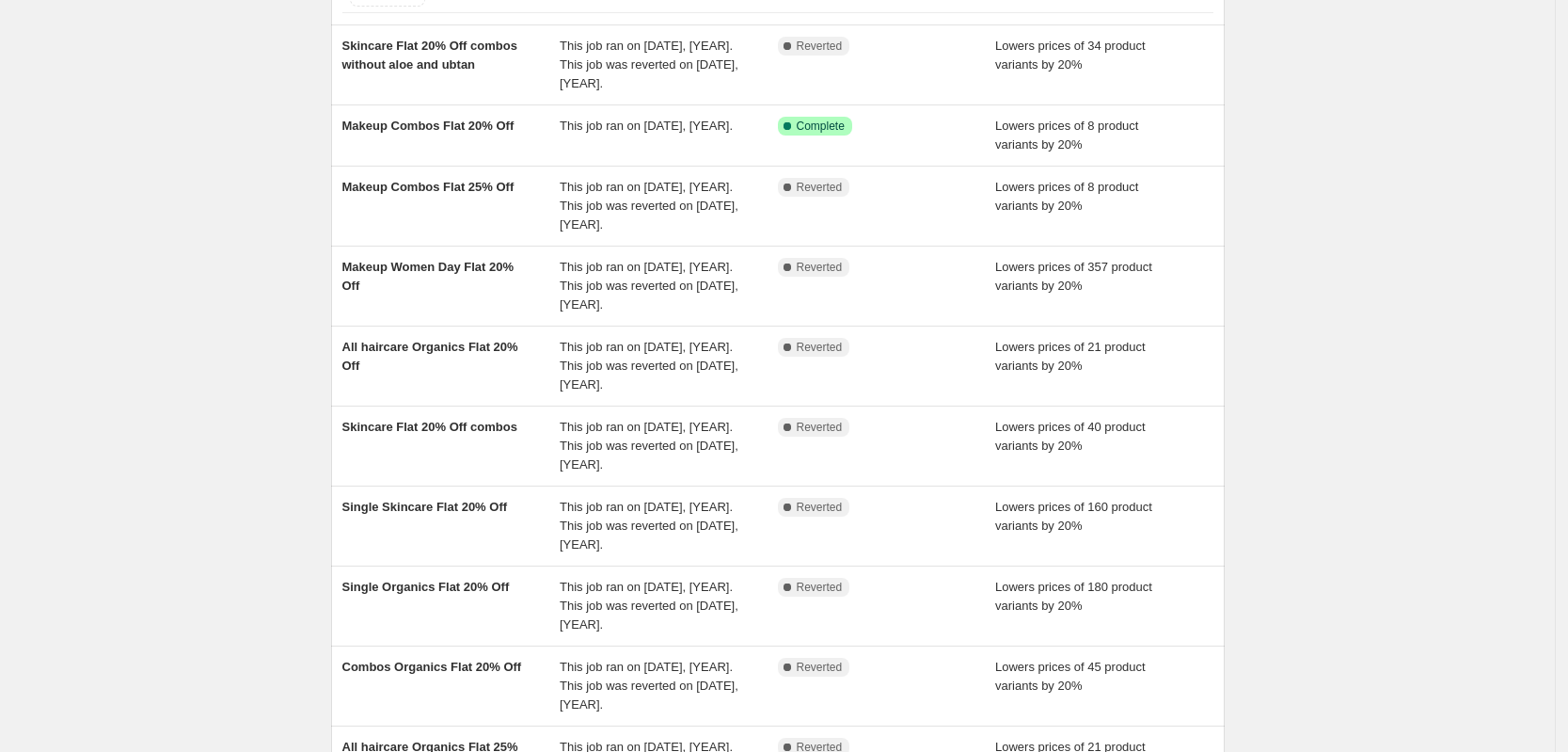 scroll, scrollTop: 191, scrollLeft: 0, axis: vertical 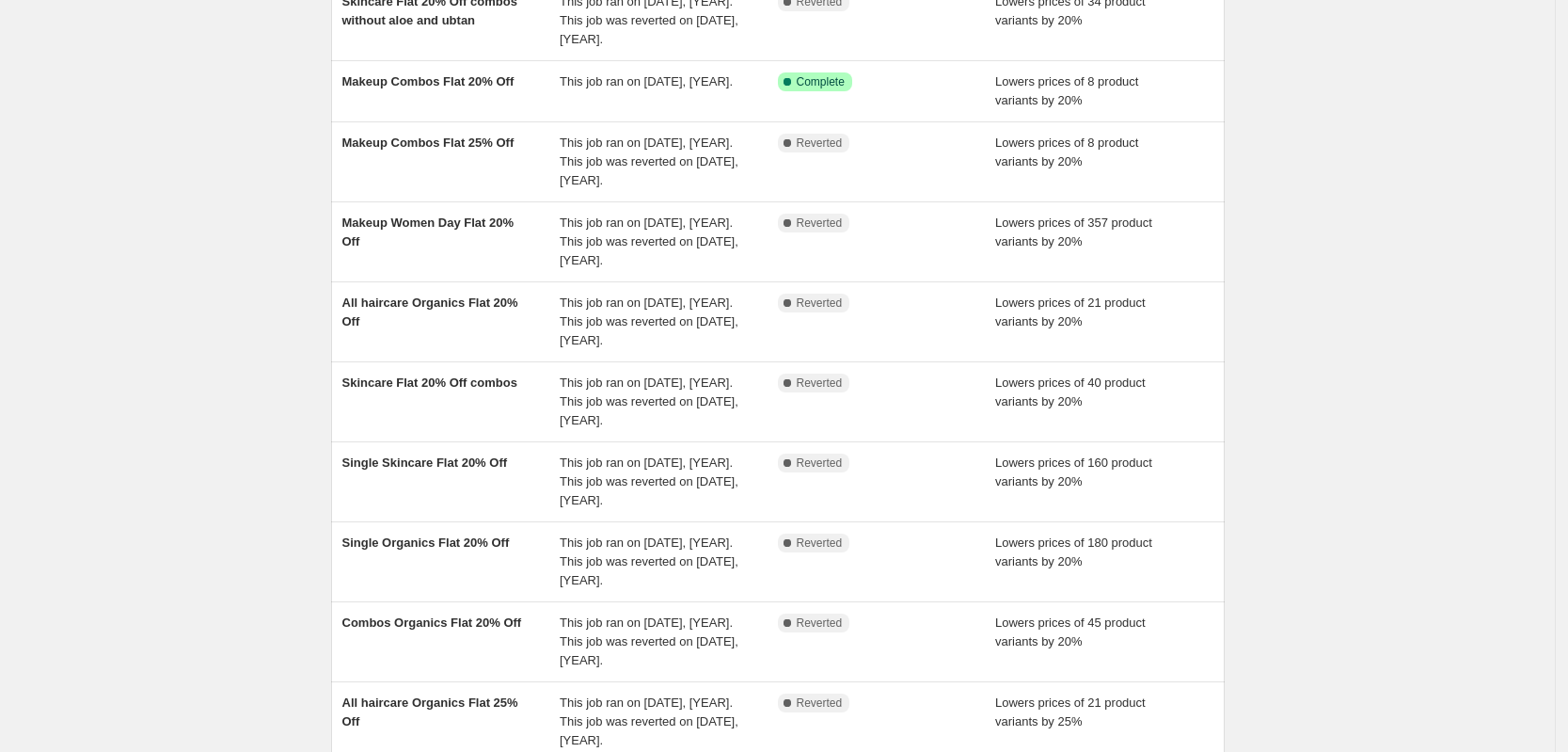 click 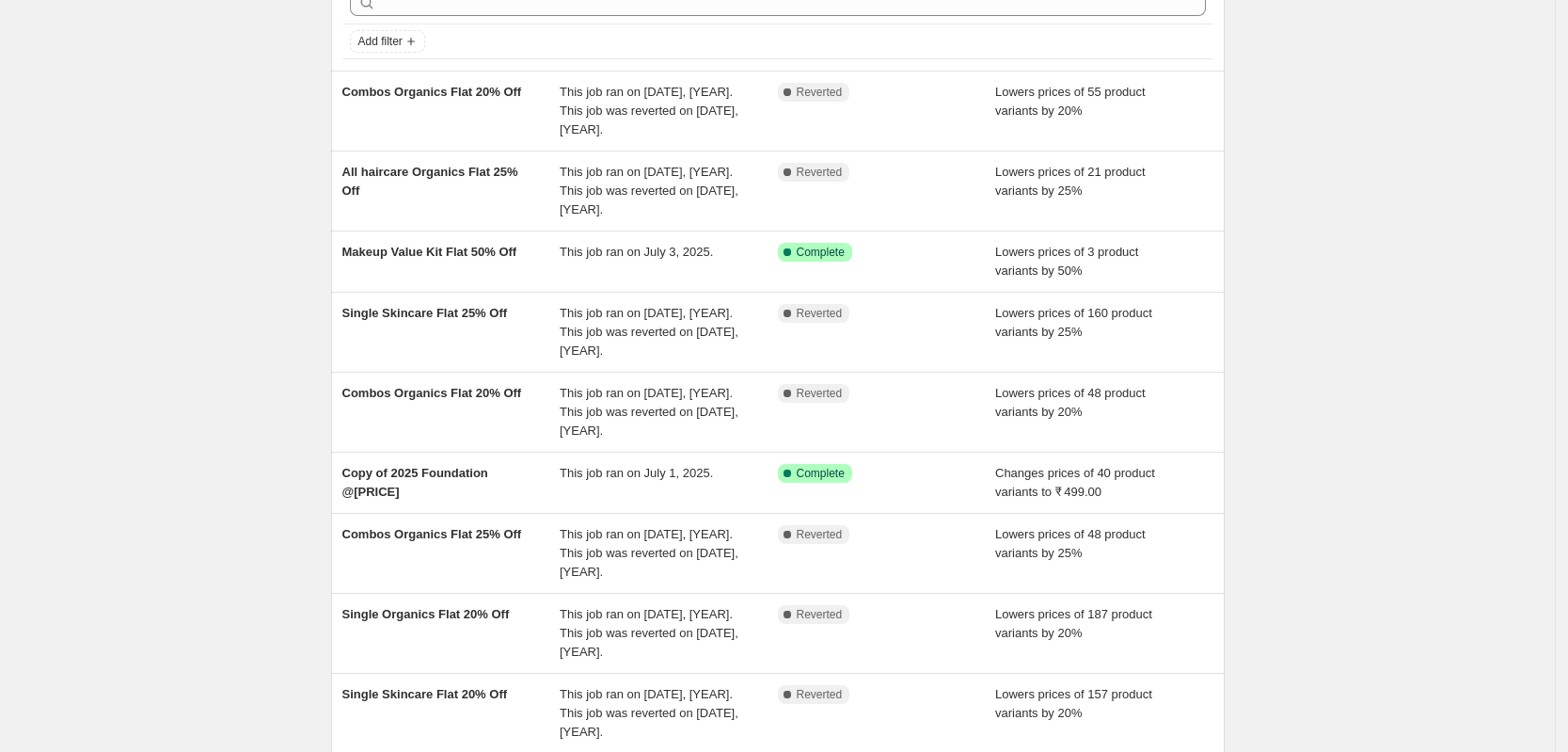 scroll, scrollTop: 100, scrollLeft: 0, axis: vertical 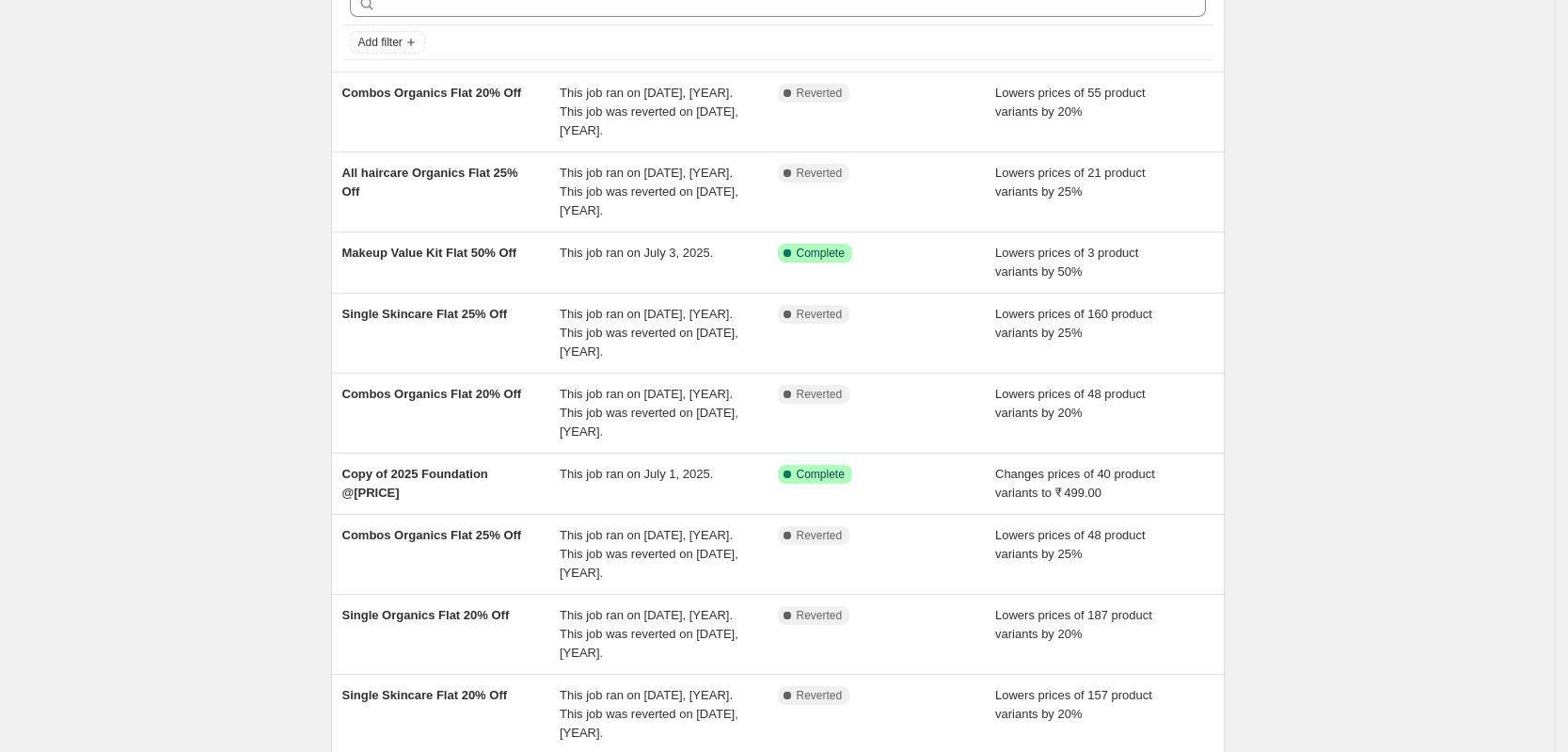 click 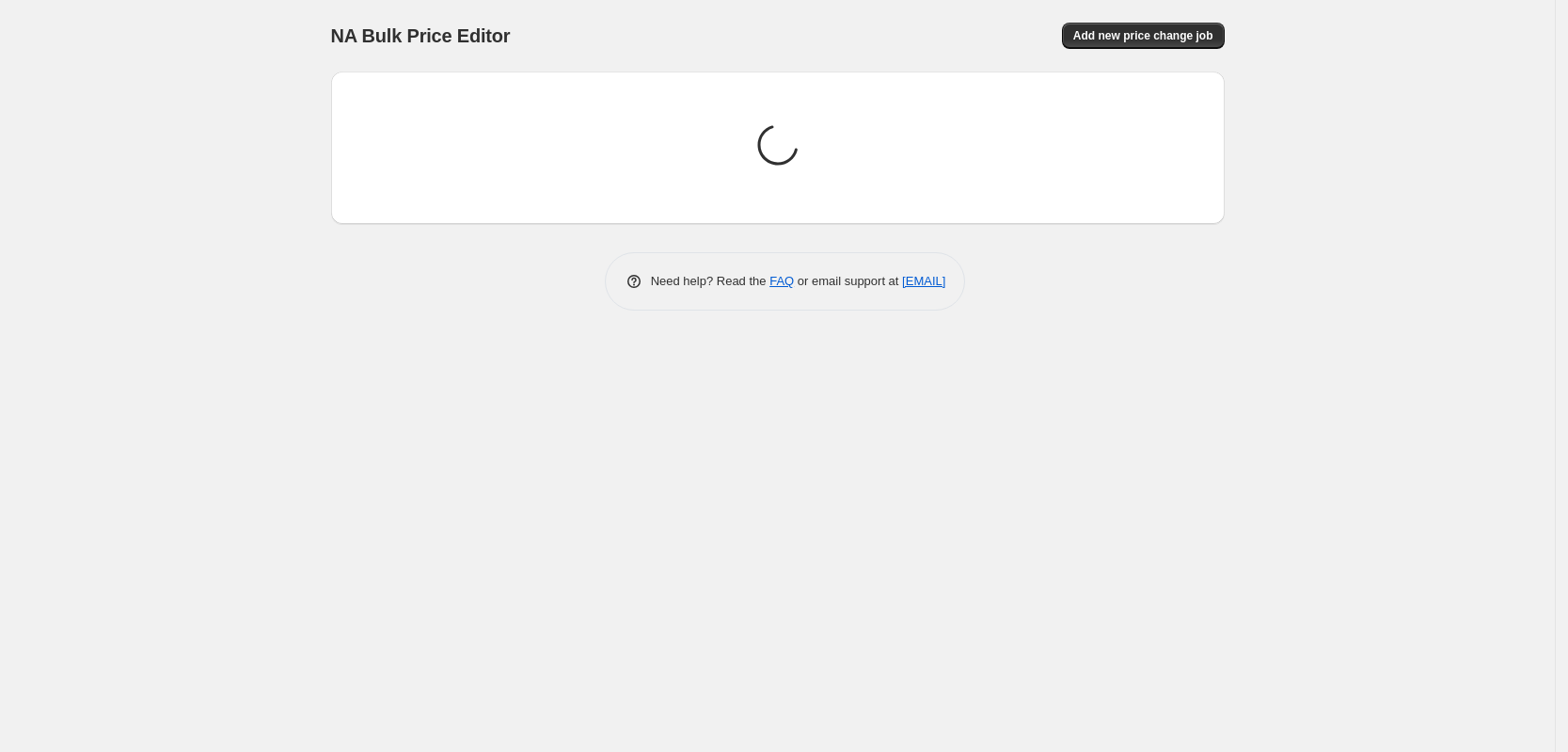 scroll, scrollTop: 0, scrollLeft: 0, axis: both 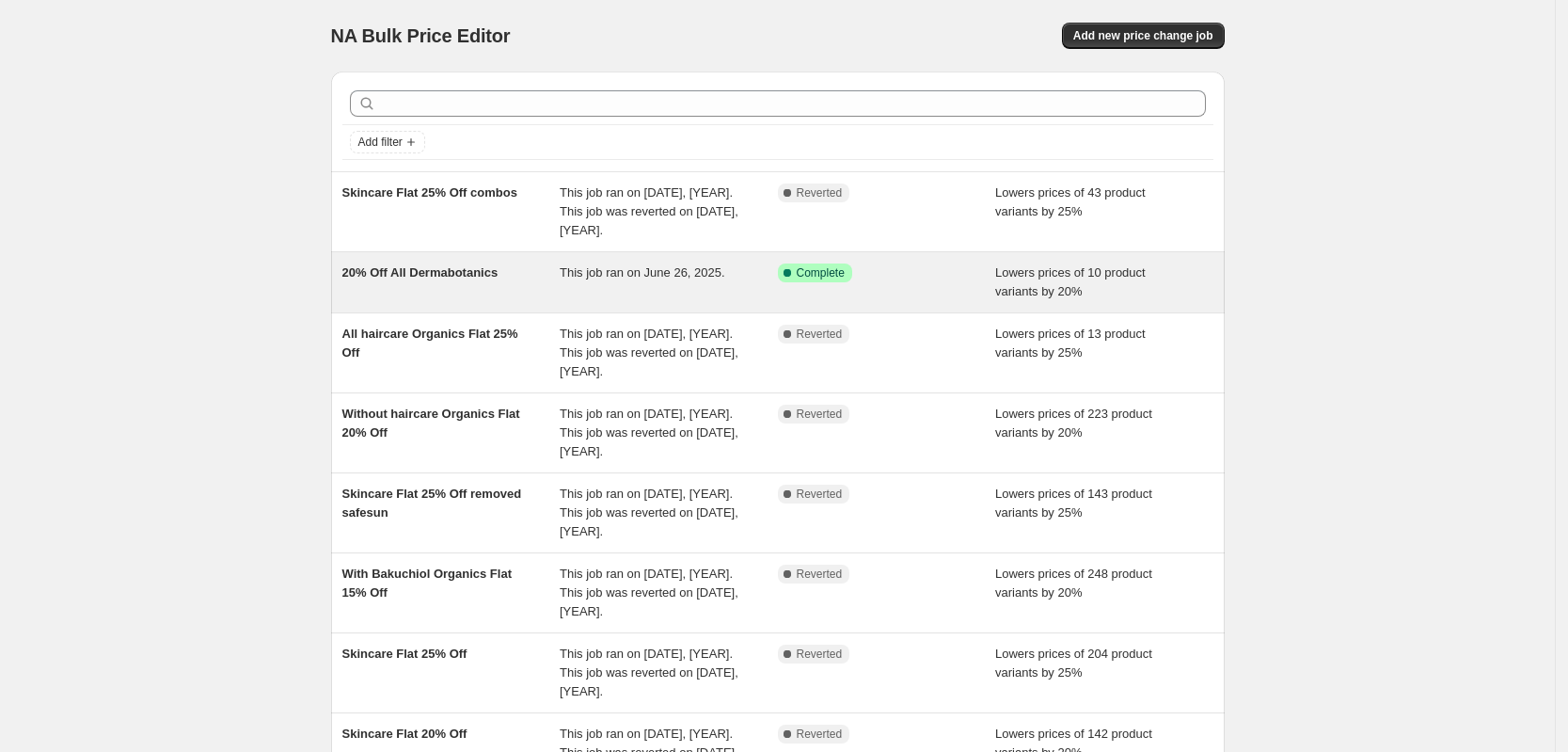 click on "20% Off All Dermabotanics" at bounding box center (420, 272) 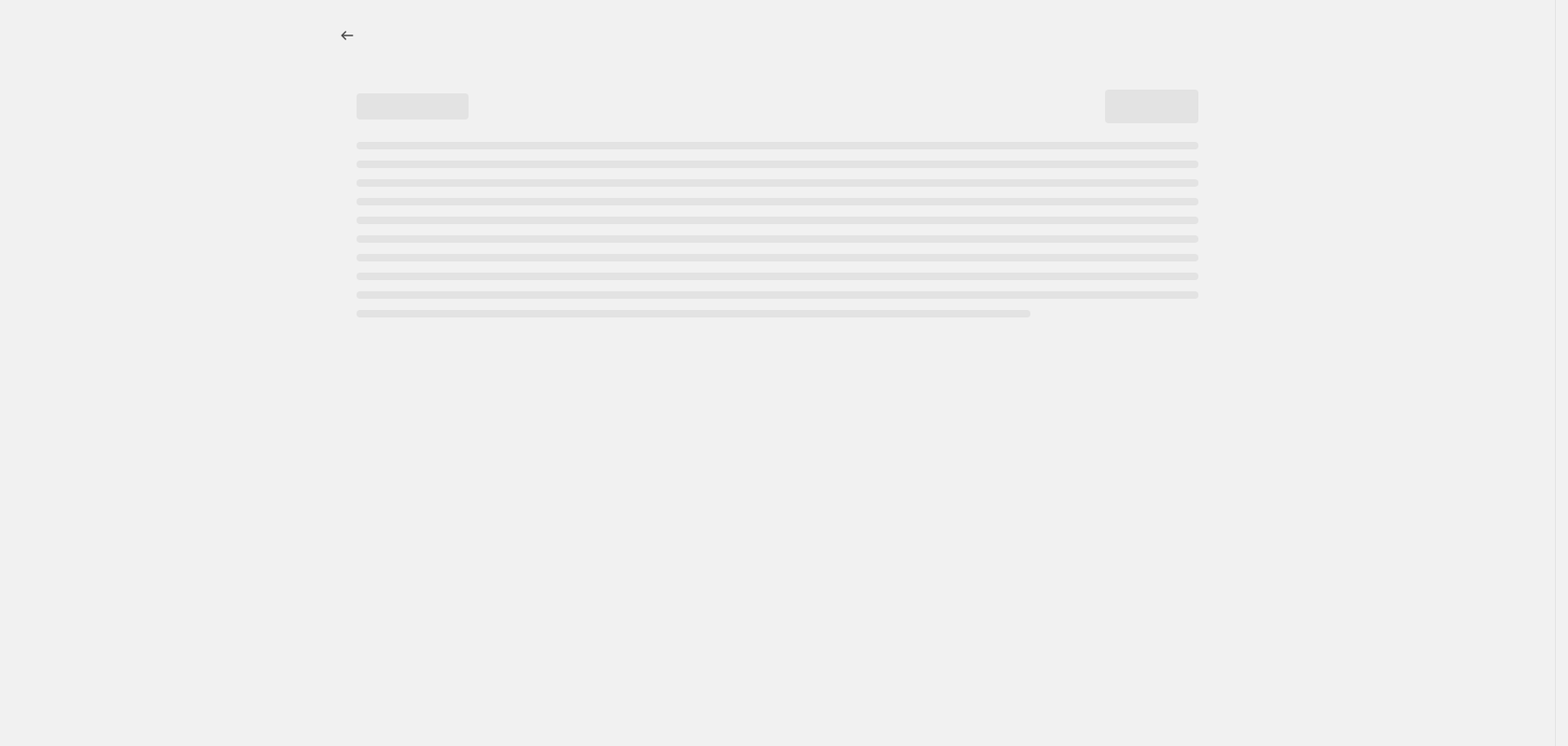select on "percentage" 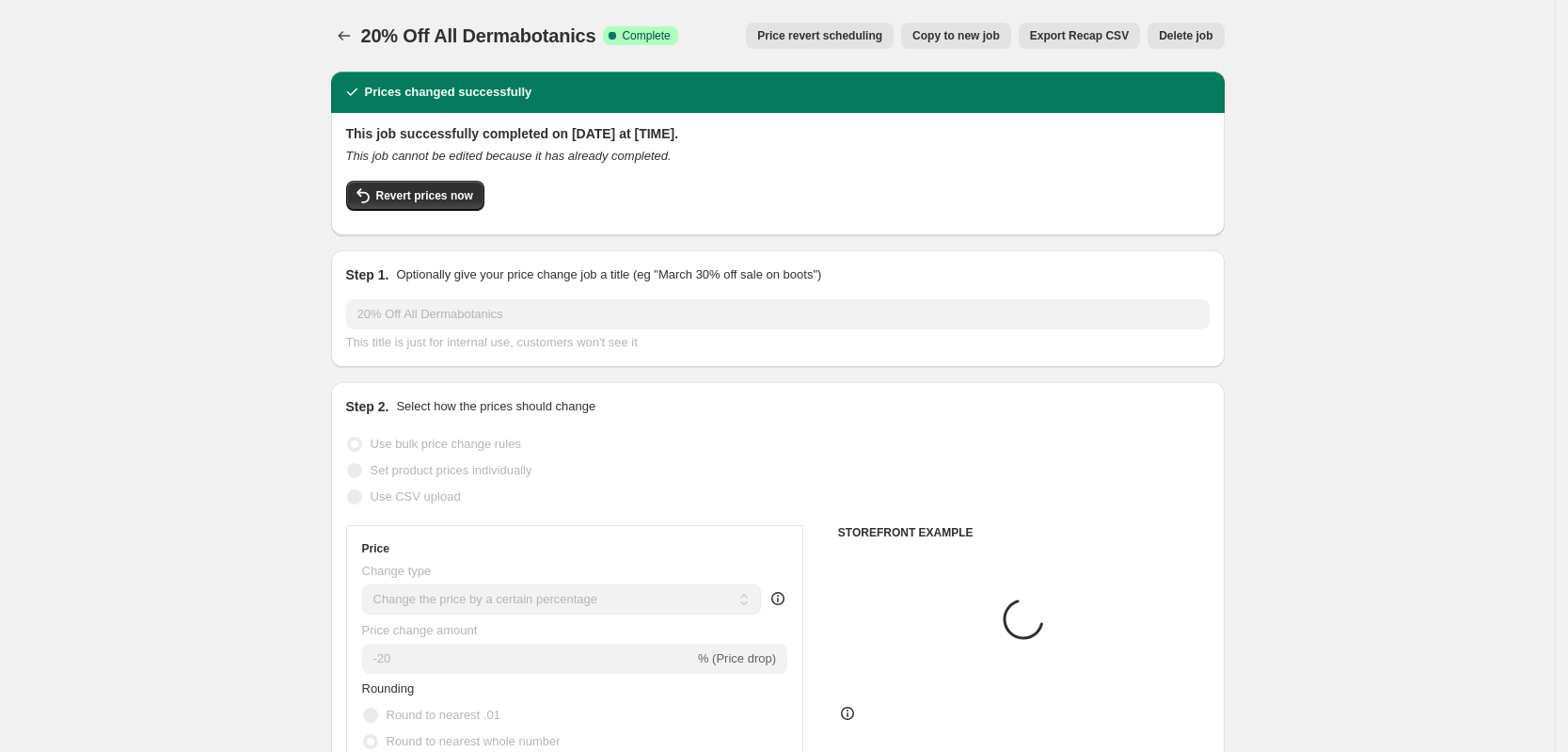 select on "collection" 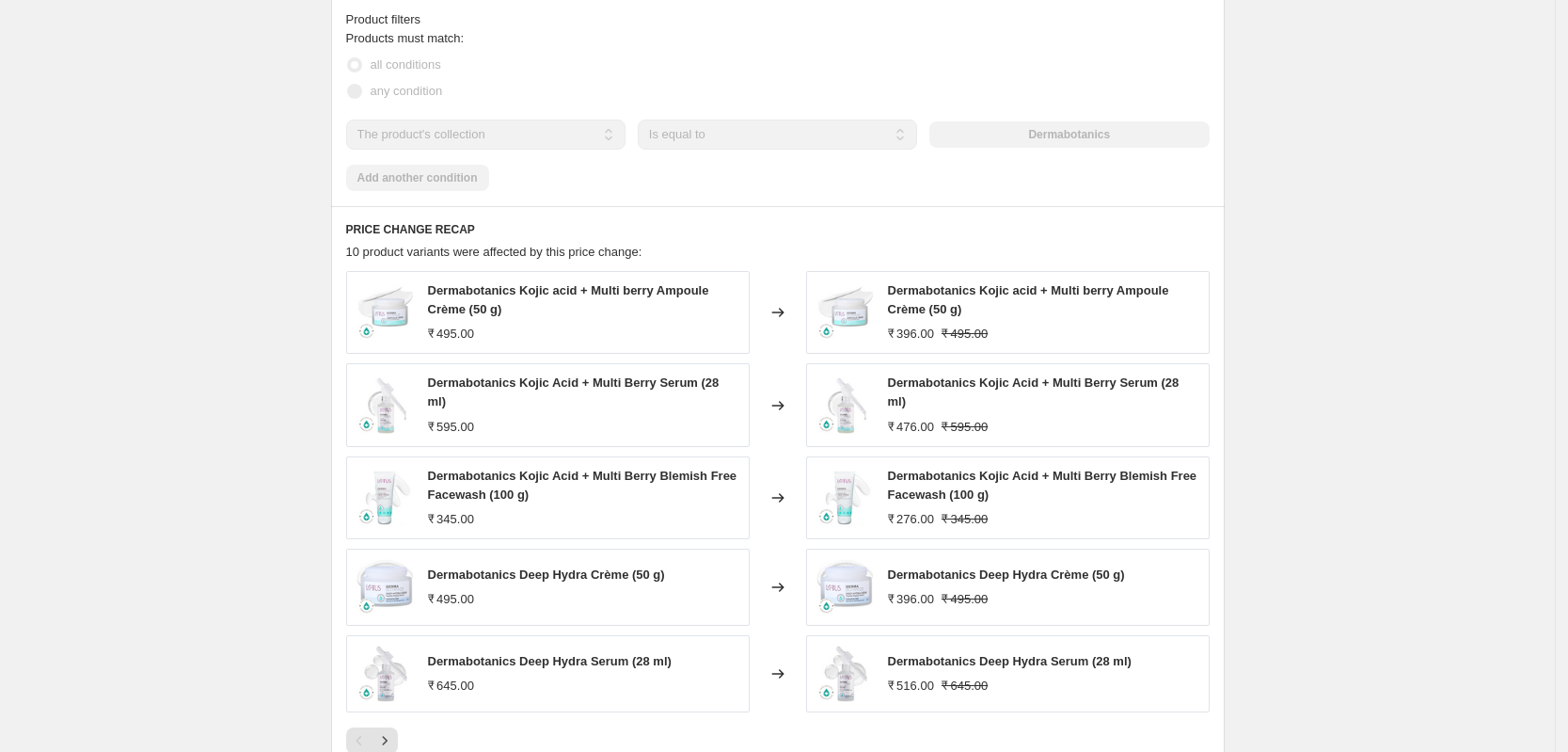 scroll, scrollTop: 1261, scrollLeft: 0, axis: vertical 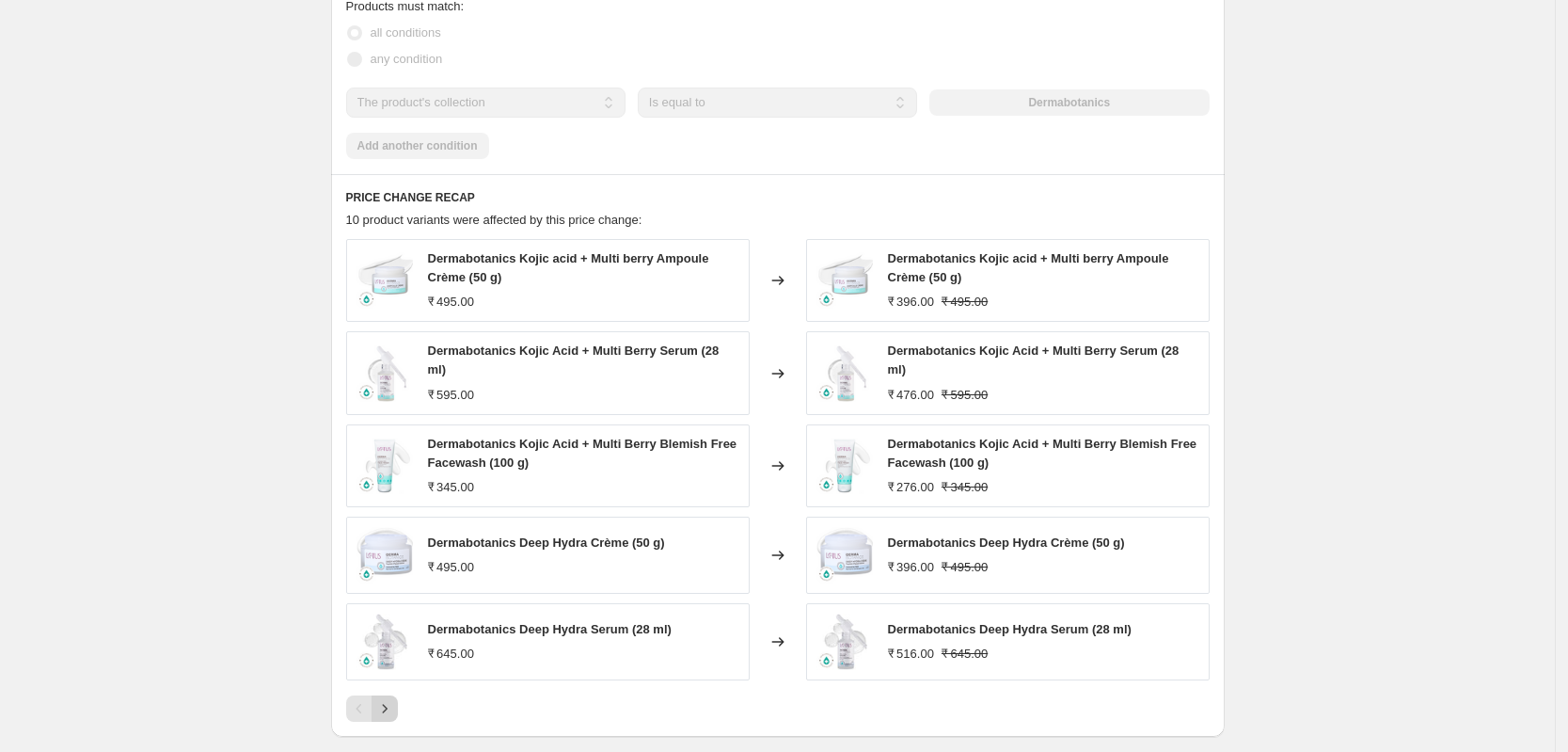click 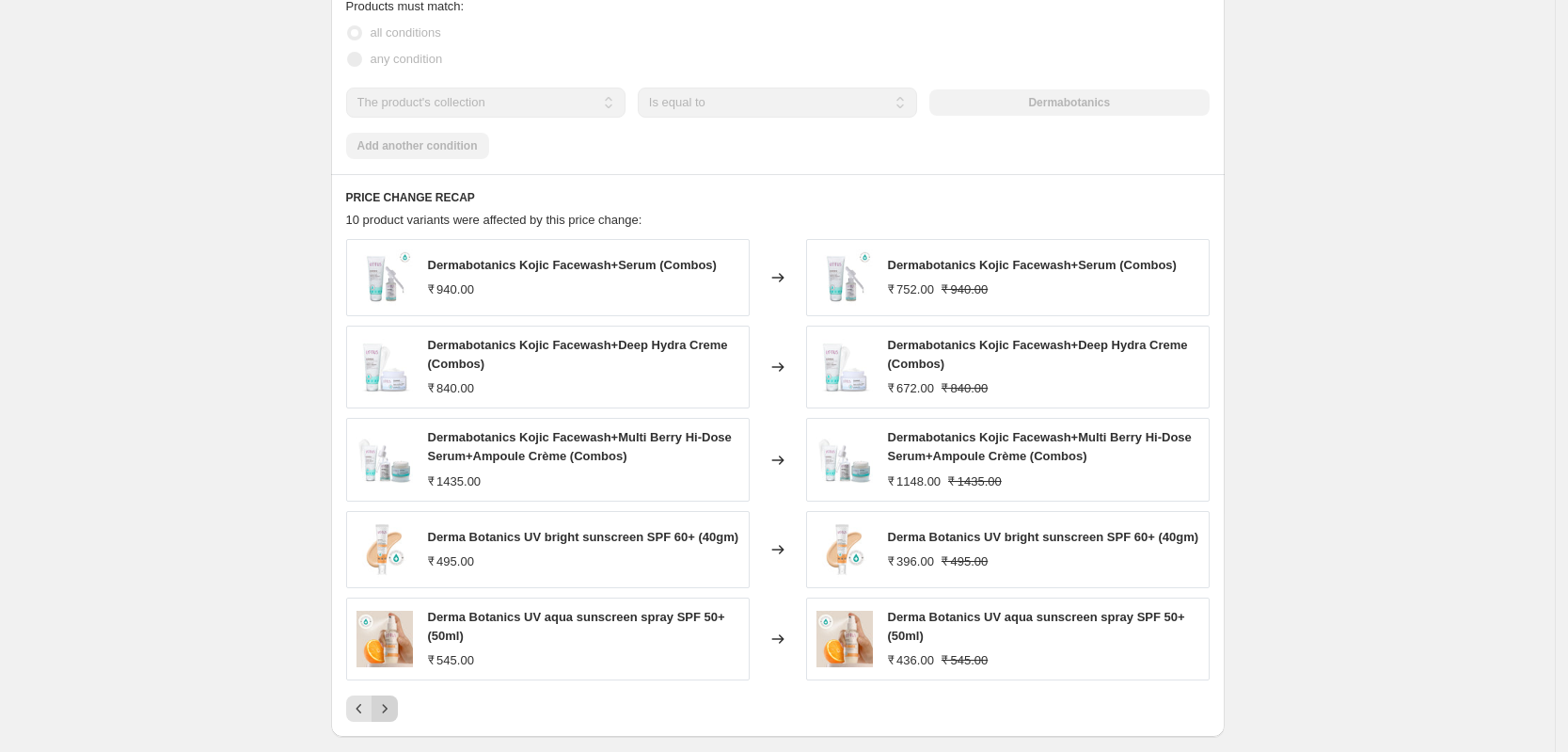 click at bounding box center (385, 709) 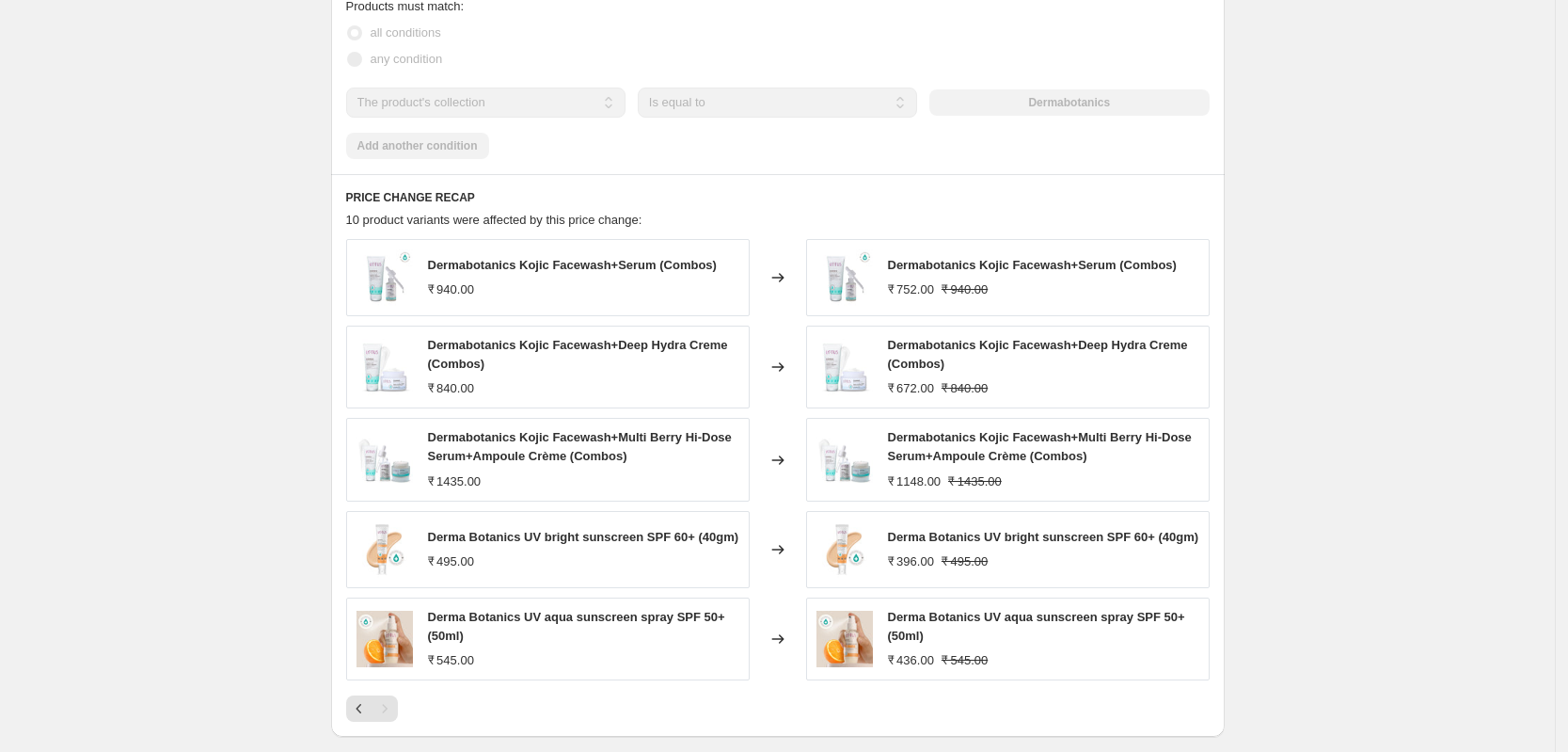 click on "PRICE CHANGE RECAP 10 product variants were affected by this price change: Dermabotanics Kojic Facewash+Serum (Combos) ₹ [PRICE] Changed to Dermabotanics Kojic Facewash+Serum (Combos) ₹ [PRICE] ₹ [PRICE] Dermabotanics Kojic Facewash+Deep Hydra Creme (Combos) ₹ [PRICE] Changed to Dermabotanics Kojic Facewash+Deep Hydra Creme (Combos) ₹ [PRICE] ₹ [PRICE] Dermabotanics Kojic Facewash+Multi Berry Hi-Dose Serum+Ampoule Crème (Combos) ₹ [PRICE] Changed to Dermabotanics Kojic Facewash+Multi Berry Hi-Dose Serum+Ampoule Crème (Combos) ₹ [PRICE] ₹ [PRICE] Derma Botanics UV bright sunscreen SPF 60+ (40gm) ₹ [PRICE] Changed to Derma Botanics UV bright sunscreen SPF 60+ (40gm) ₹ [PRICE] ₹ [PRICE] Derma Botanics UV aqua sunscreen spray SPF 50+ (50ml) ₹ [PRICE] Changed to Derma Botanics UV aqua sunscreen spray SPF 50+ (50ml) ₹ [PRICE] ₹ [PRICE]" at bounding box center (778, 456) 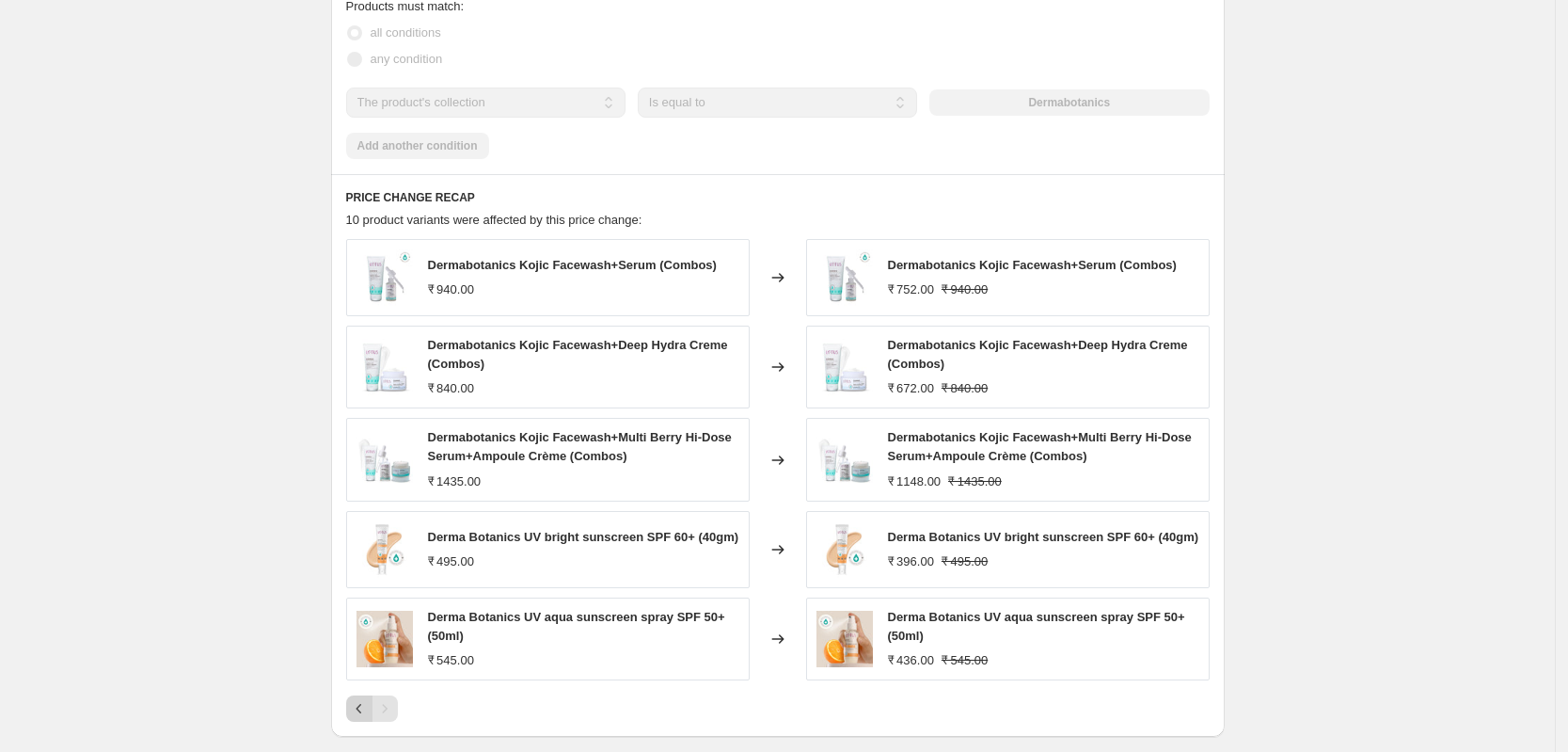 click 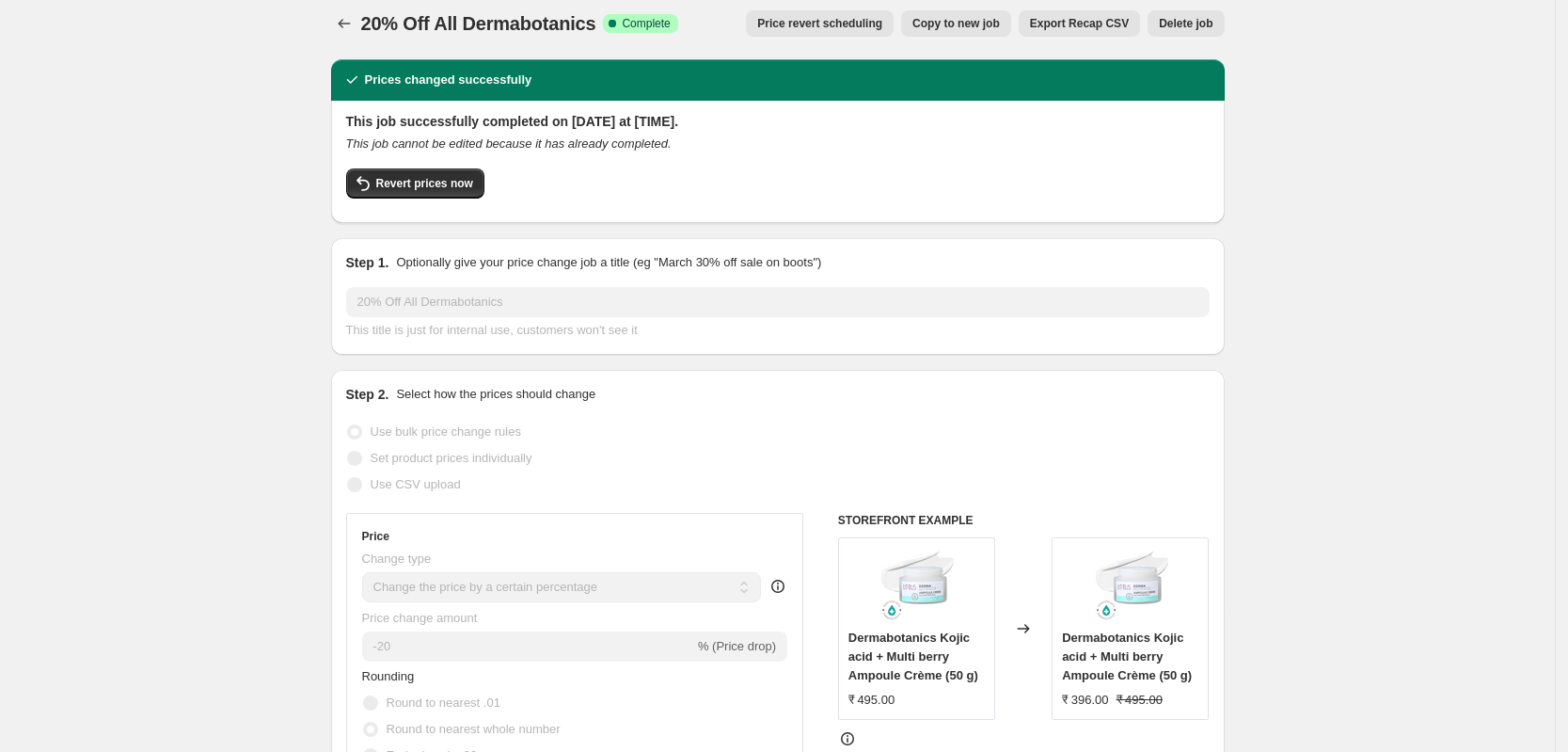 scroll, scrollTop: 0, scrollLeft: 0, axis: both 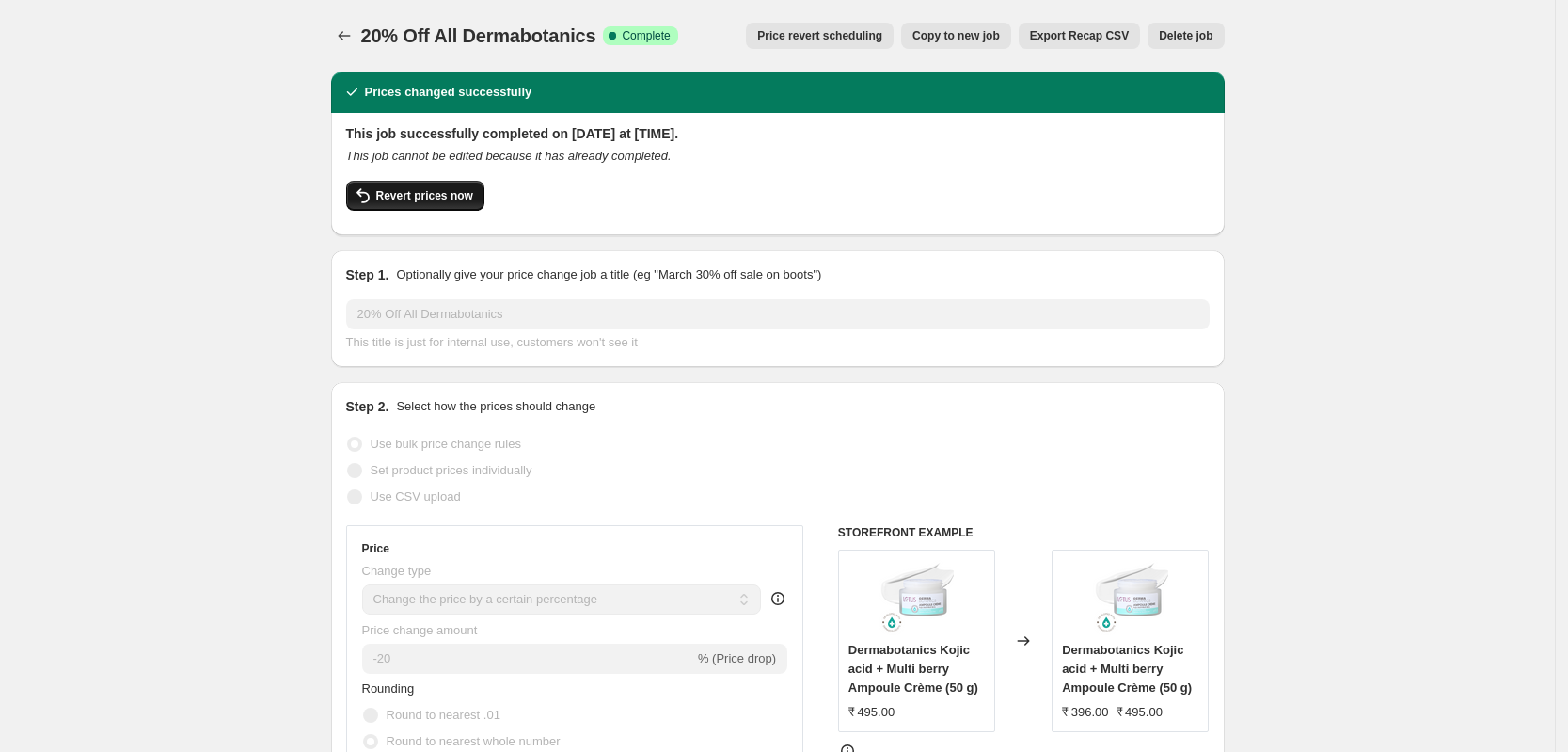 click on "Revert prices now" at bounding box center (424, 196) 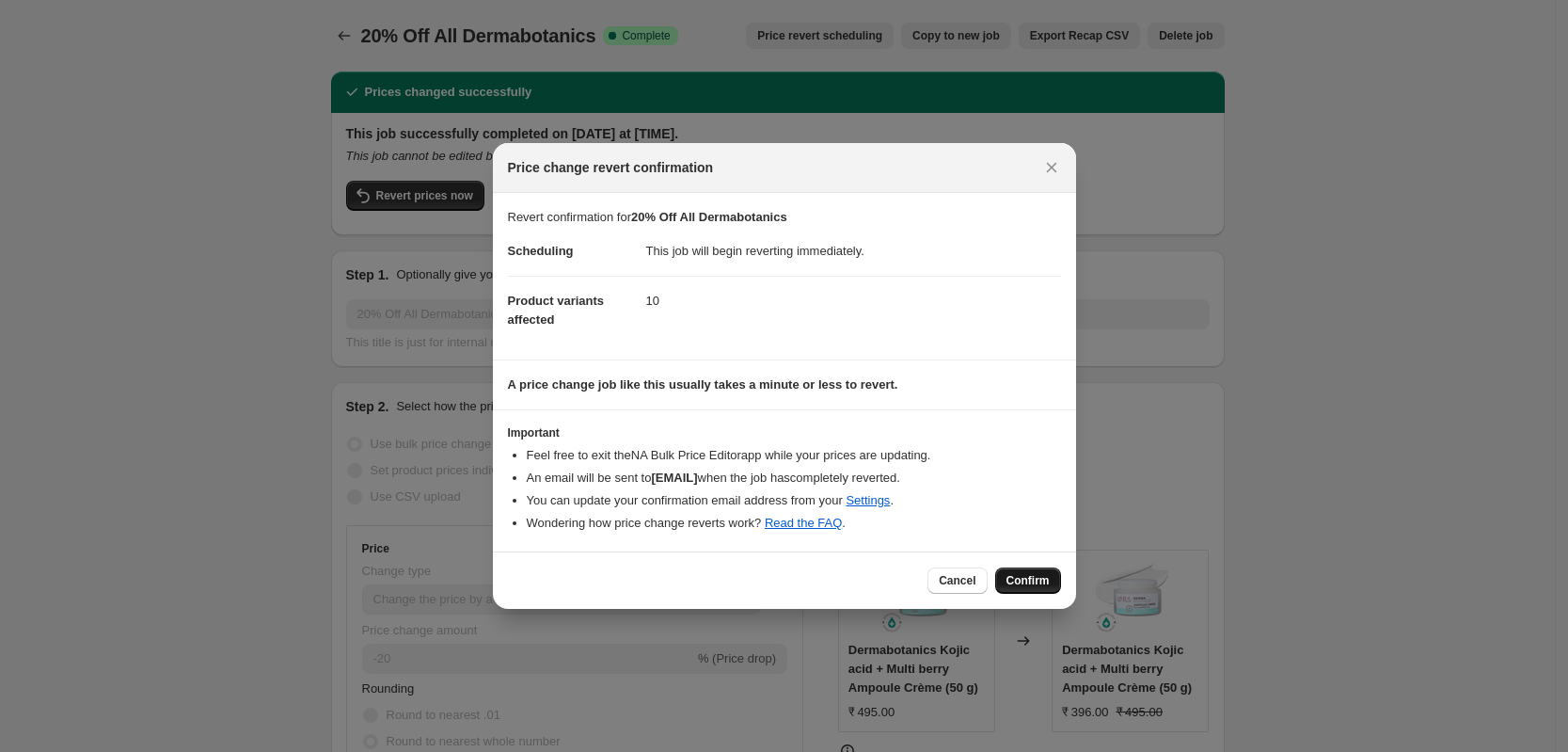 click on "Confirm" at bounding box center [1028, 581] 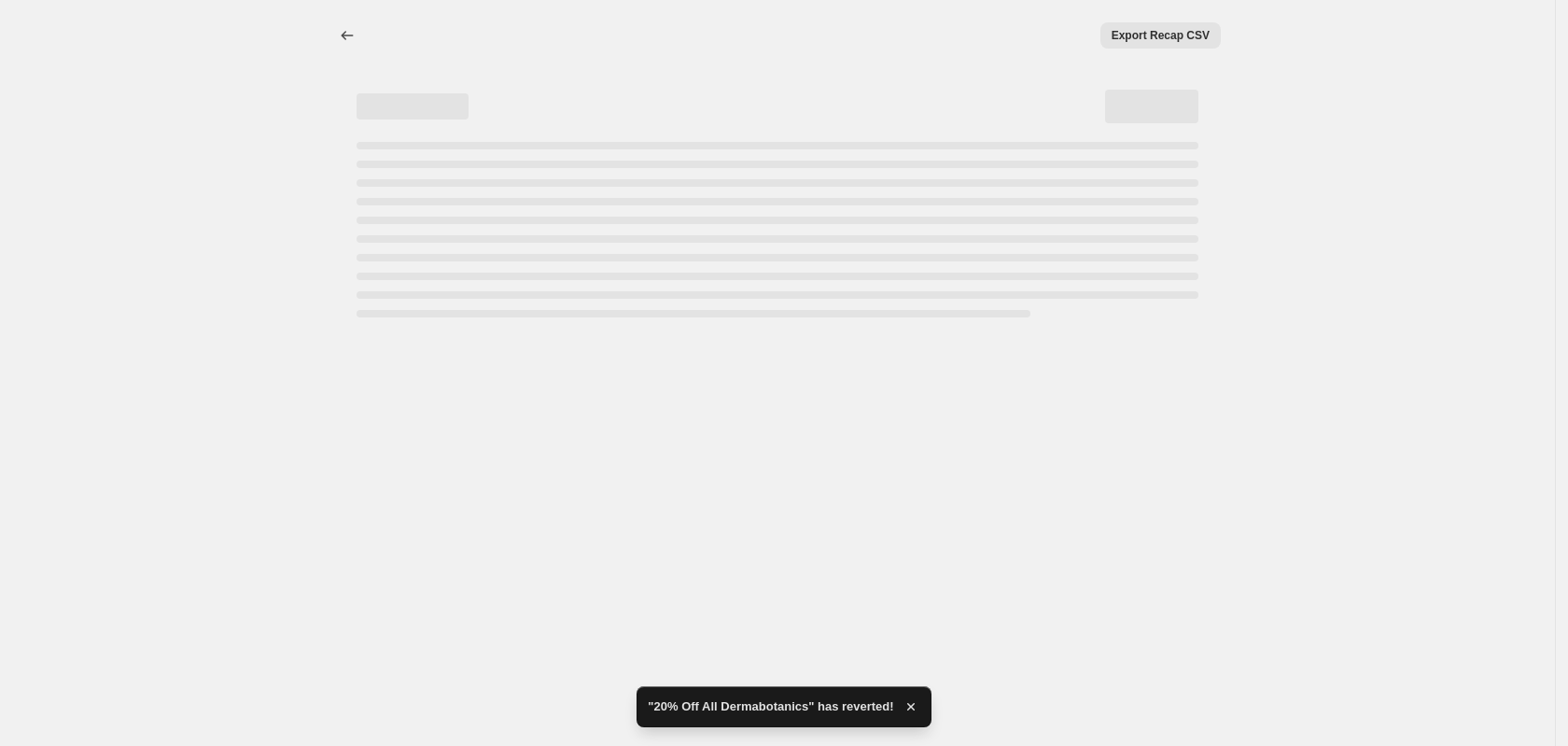 select on "percentage" 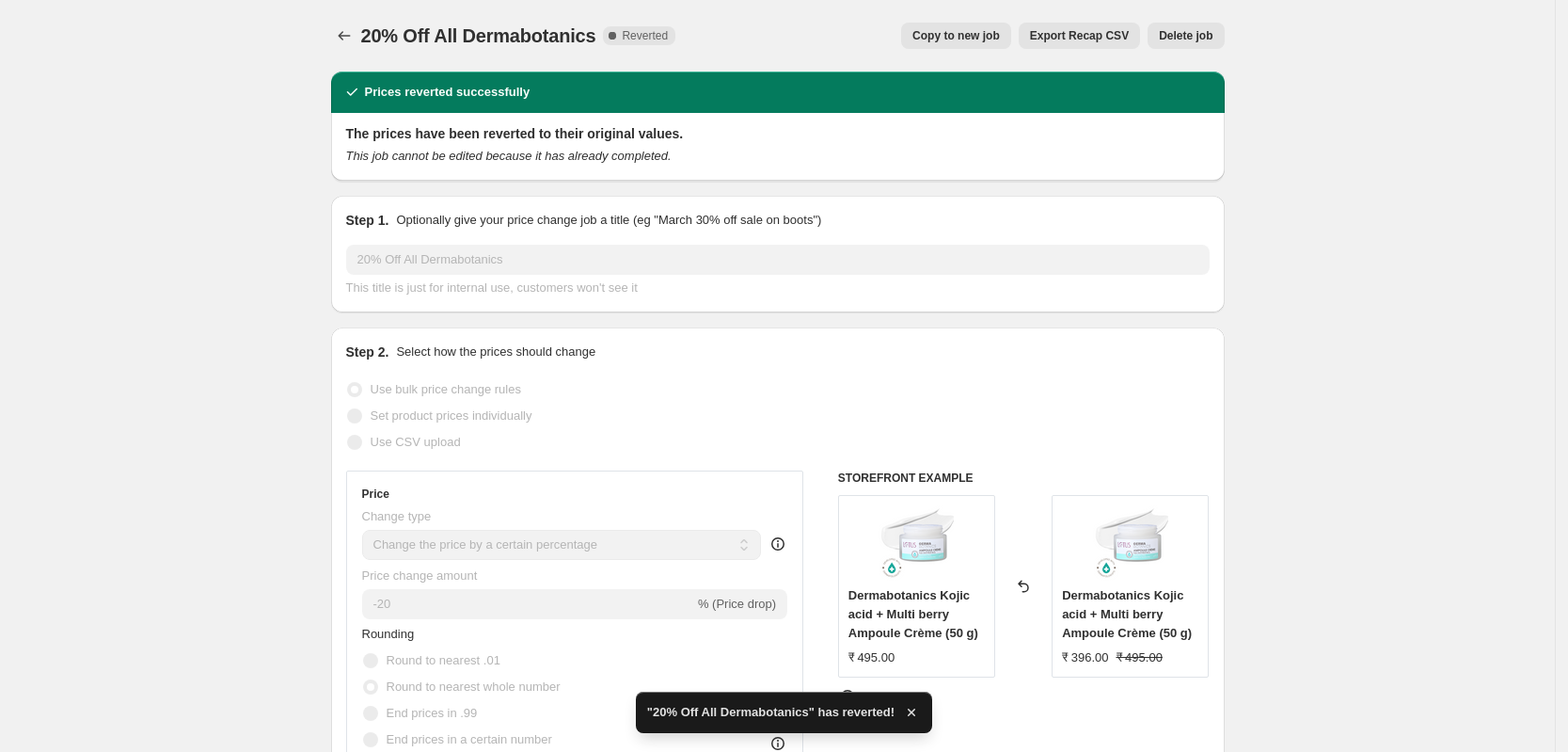click on "Copy to new job" at bounding box center [956, 36] 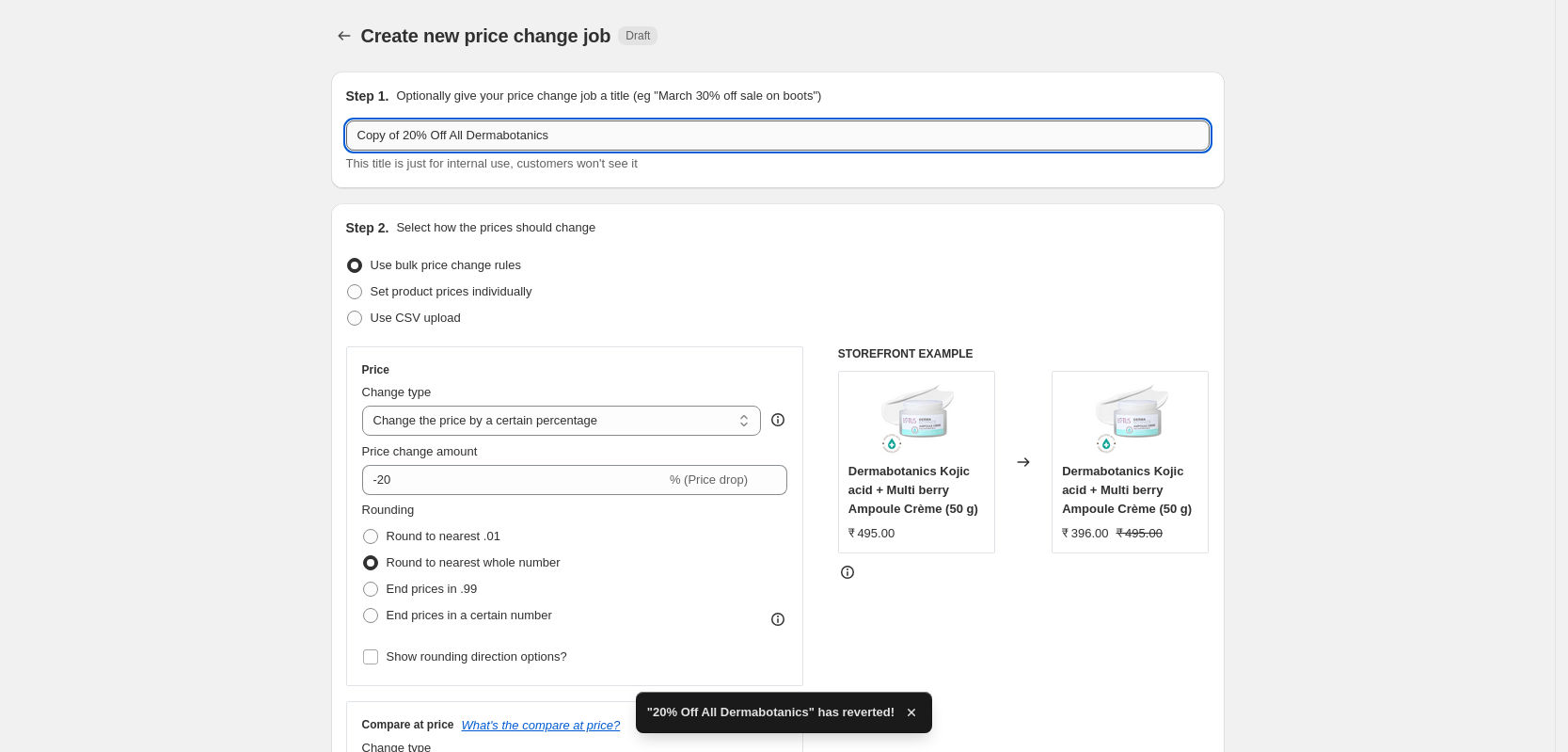 click on "Copy of 20% Off All Dermabotanics" at bounding box center (778, 136) 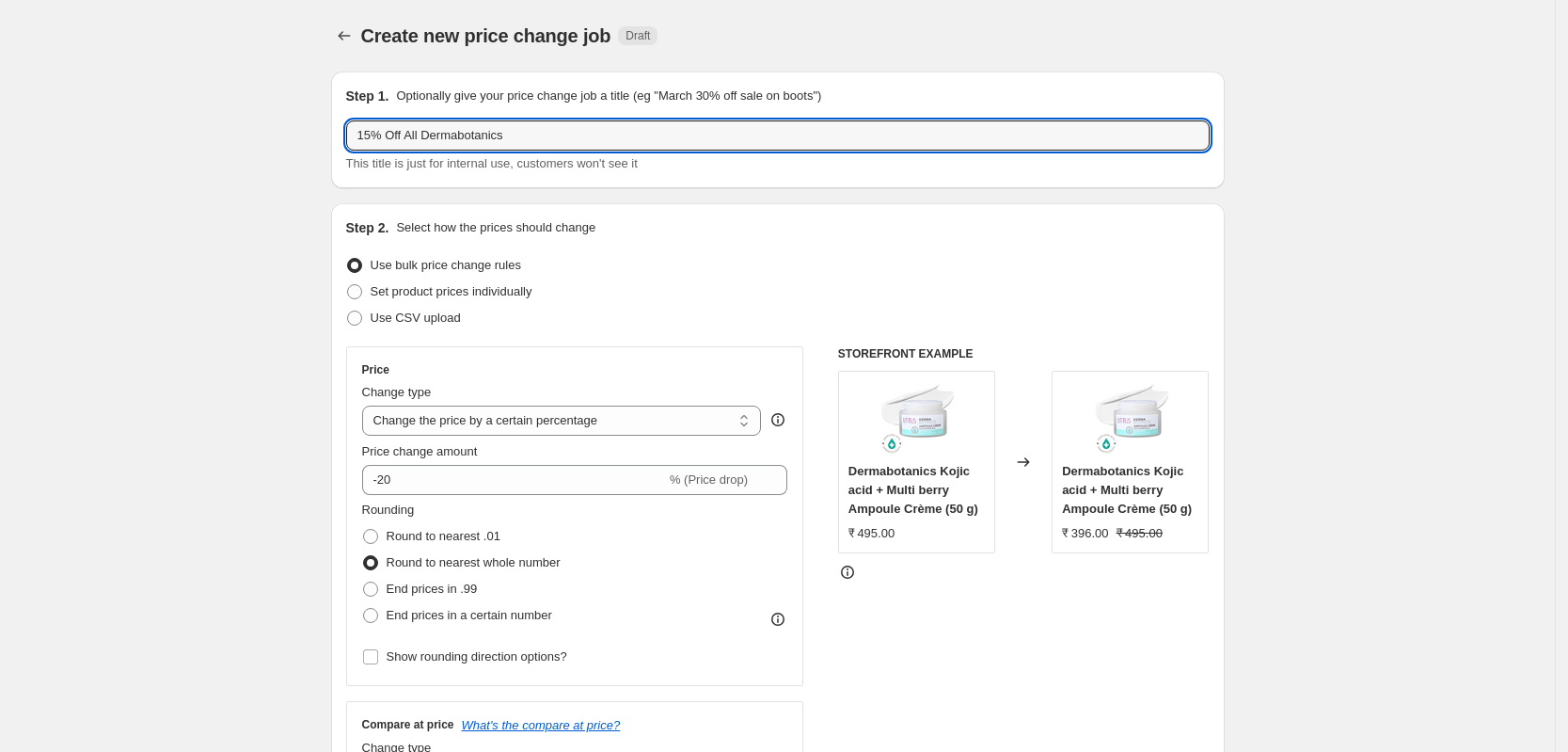 type on "15% Off All Dermabotanics" 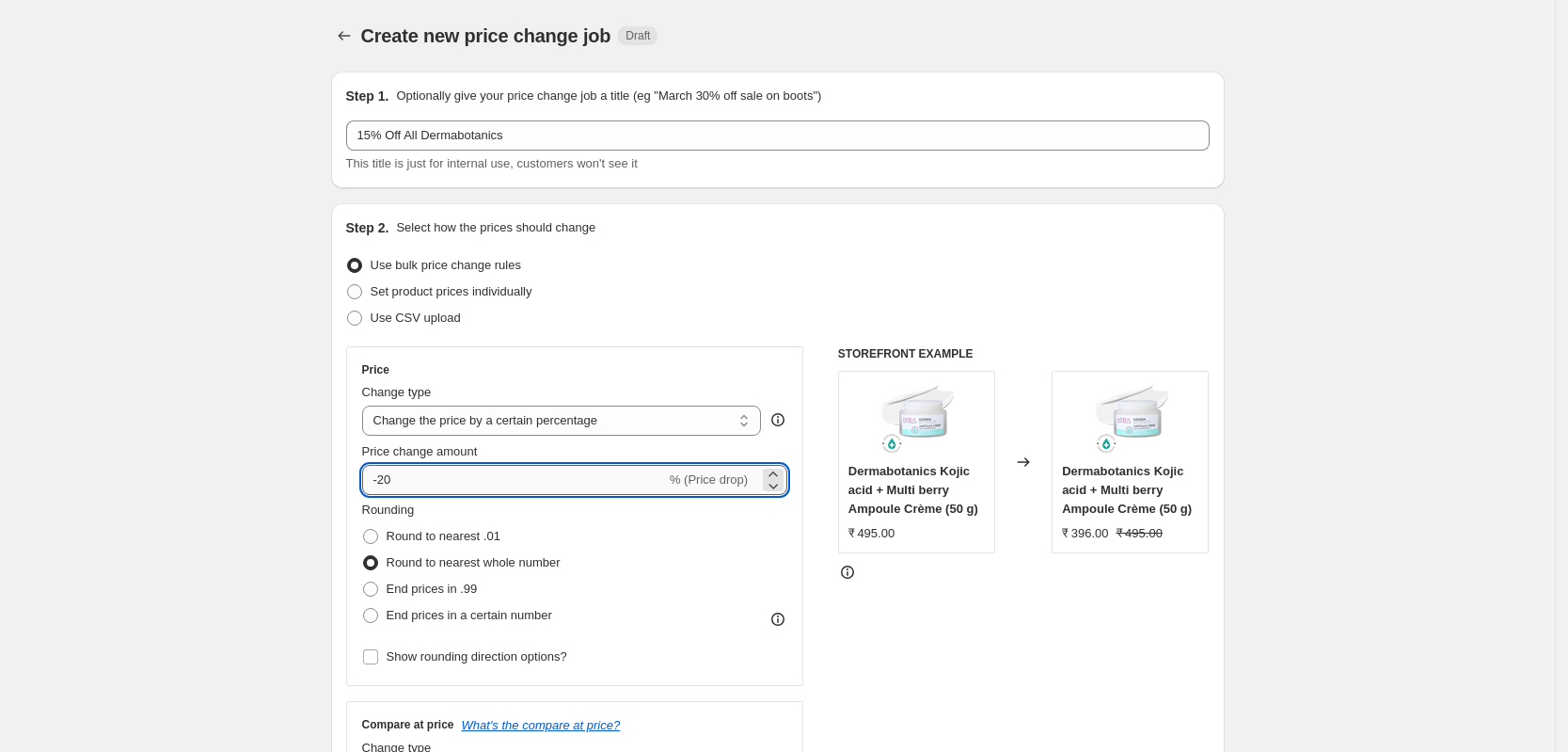 click on "-20" at bounding box center (514, 480) 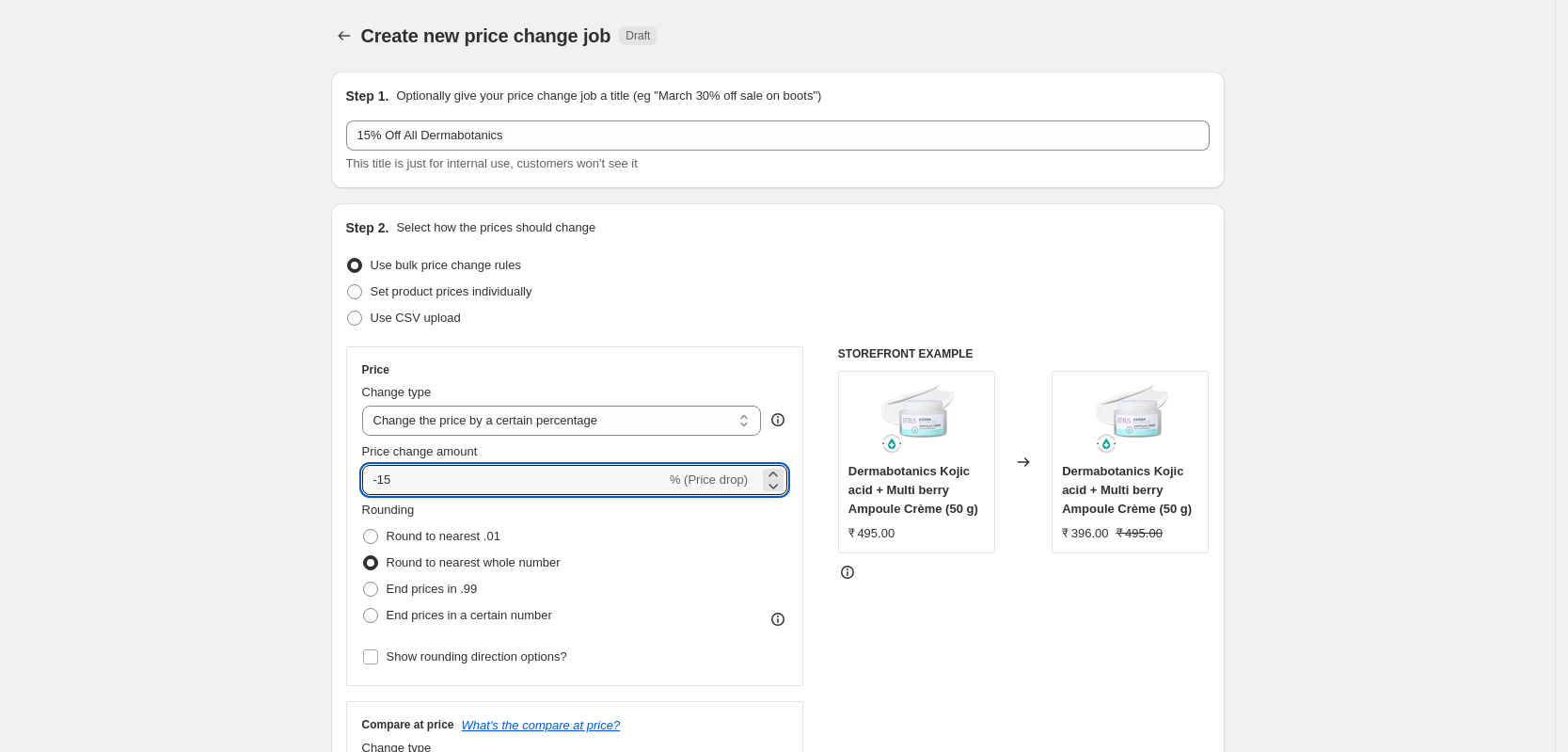 type on "-15" 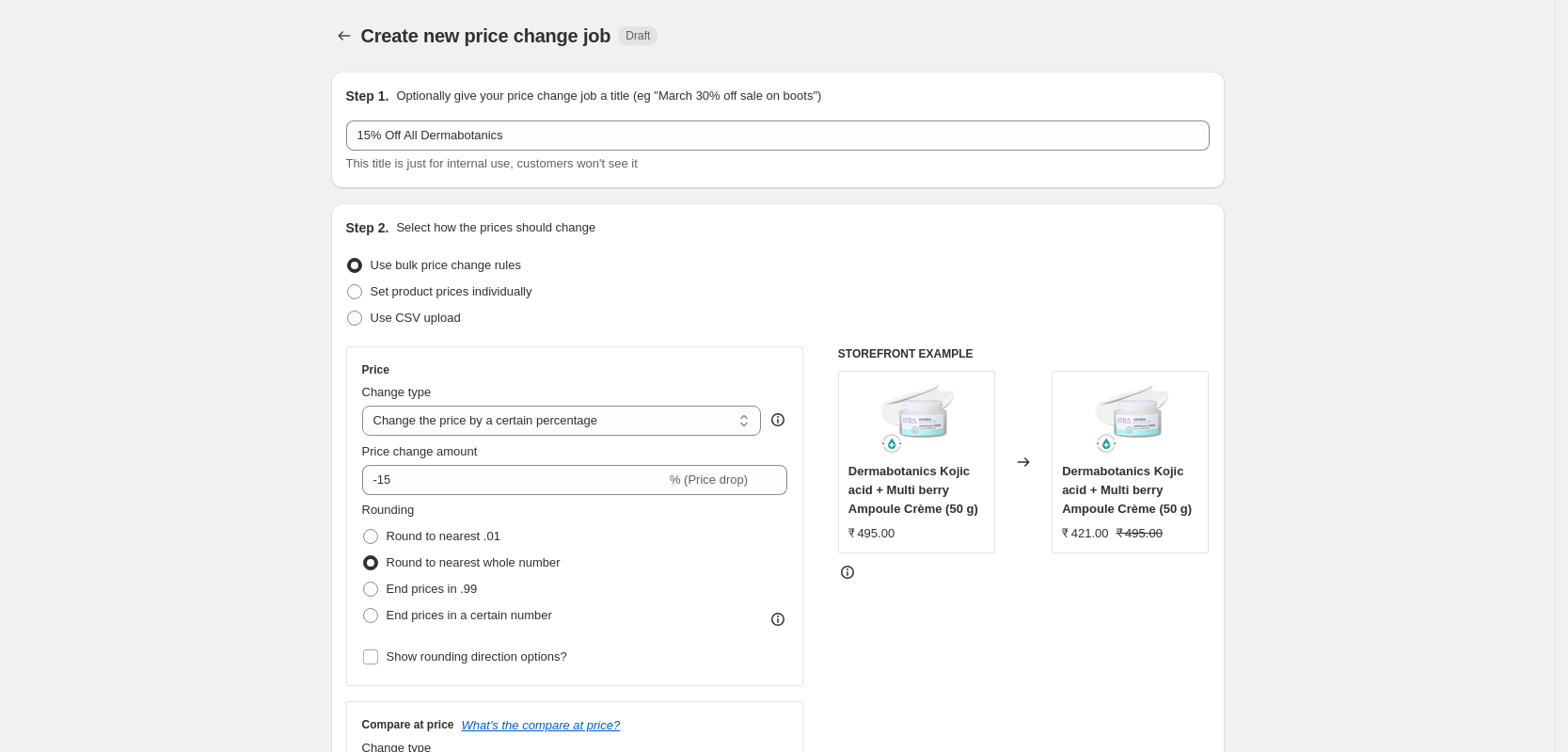 click on "Create new price change job. This page is ready Create new price change job Draft Step 1. Optionally give your price change job a title (eg "March 30% off sale on boots") 15% Off All Dermabotanics This title is just for internal use, customers won't see it Step 2. Select how the prices should change Use bulk price change rules Set product prices individually Use CSV upload Price Change type Change the price to a certain amount Change the price by a certain amount Change the price by a certain percentage Change the price to the current compare at price (price before sale) Change the price by a certain amount relative to the compare at price Change the price by a certain percentage relative to the compare at price Don't change the price Change the price by a certain percentage relative to the cost per item Change price to certain cost margin Change the price by a certain percentage Price change amount -15 % (Price drop) Rounding Round to nearest .01 Round to nearest whole number End prices in .99 Change type" at bounding box center (777, 1055) 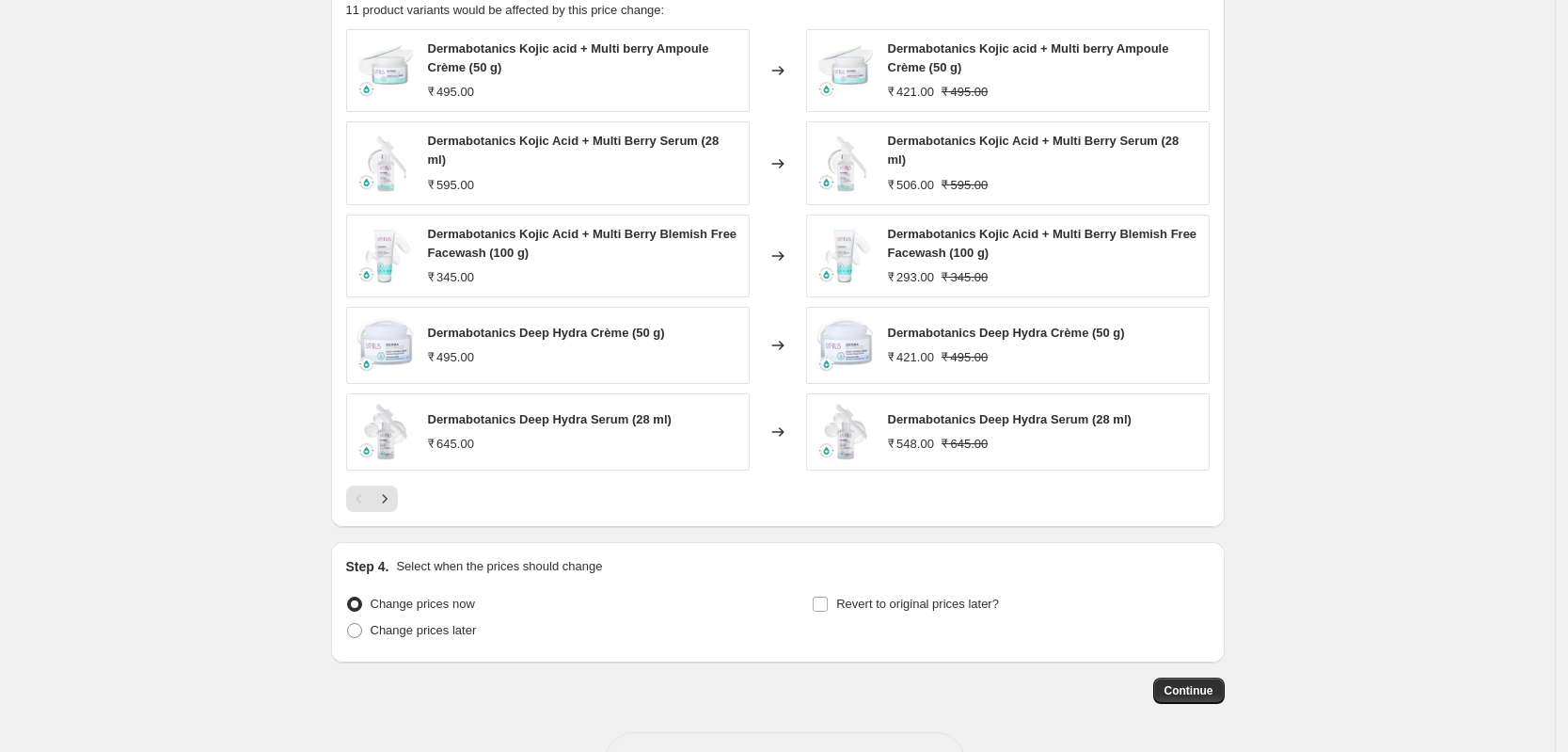 scroll, scrollTop: 1306, scrollLeft: 0, axis: vertical 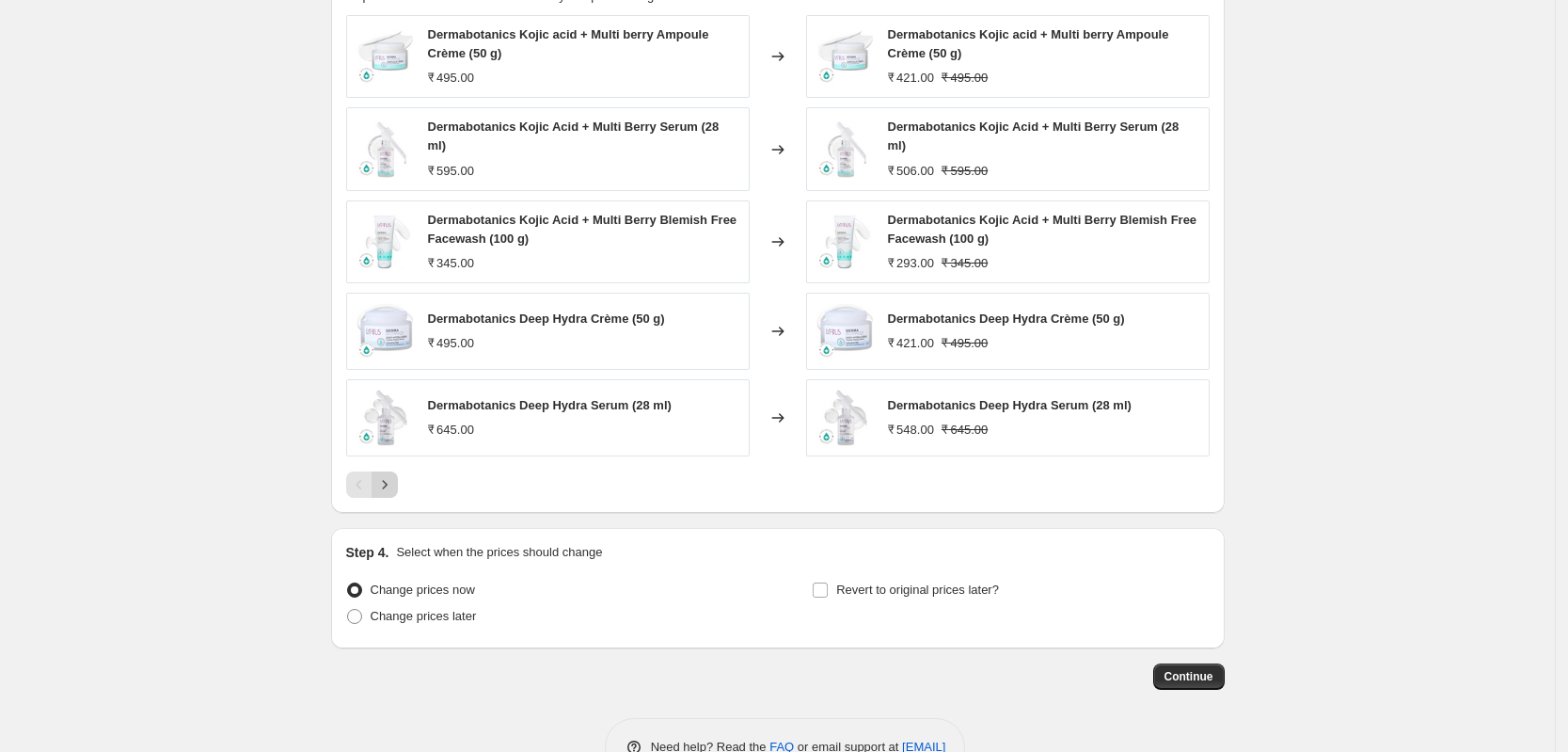 click 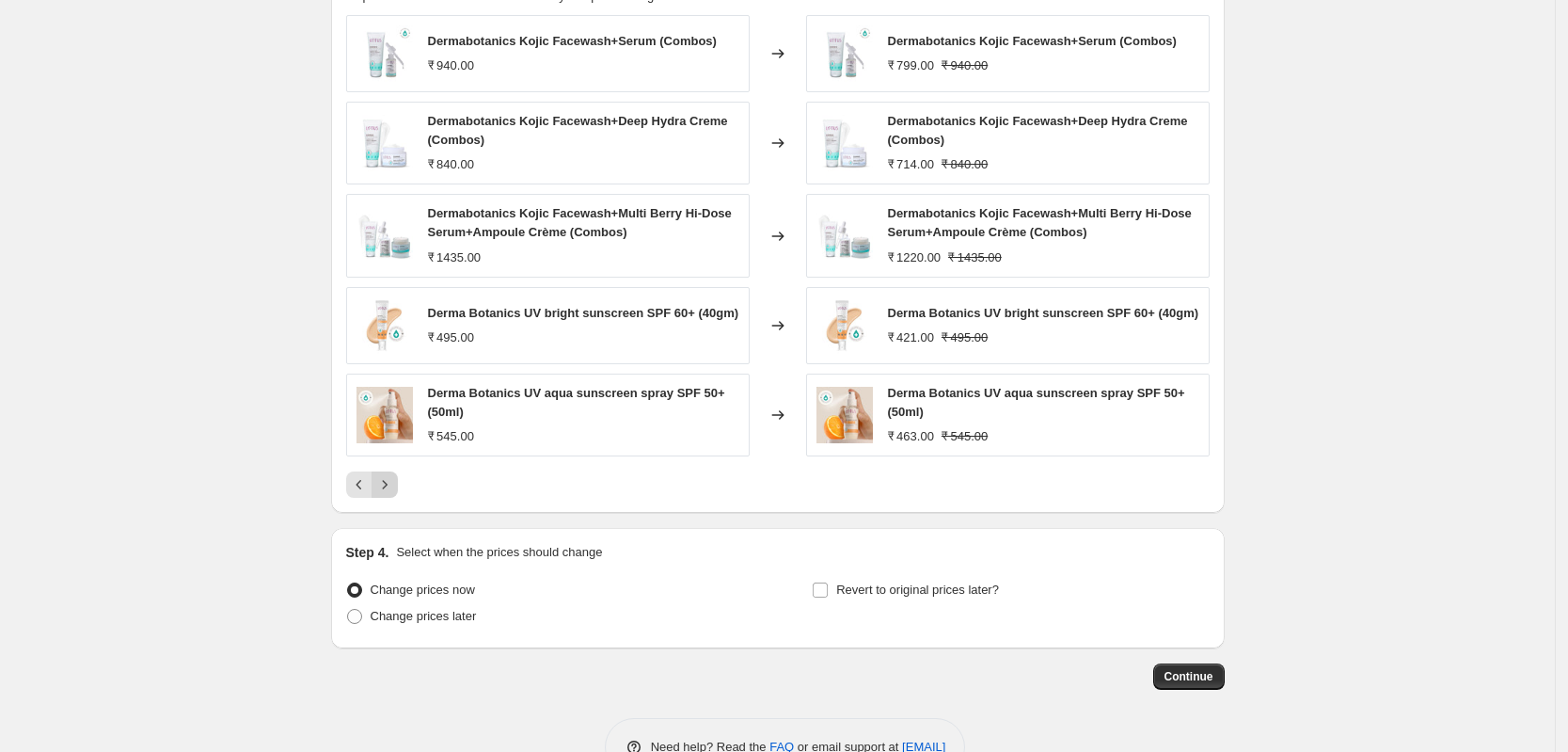 click 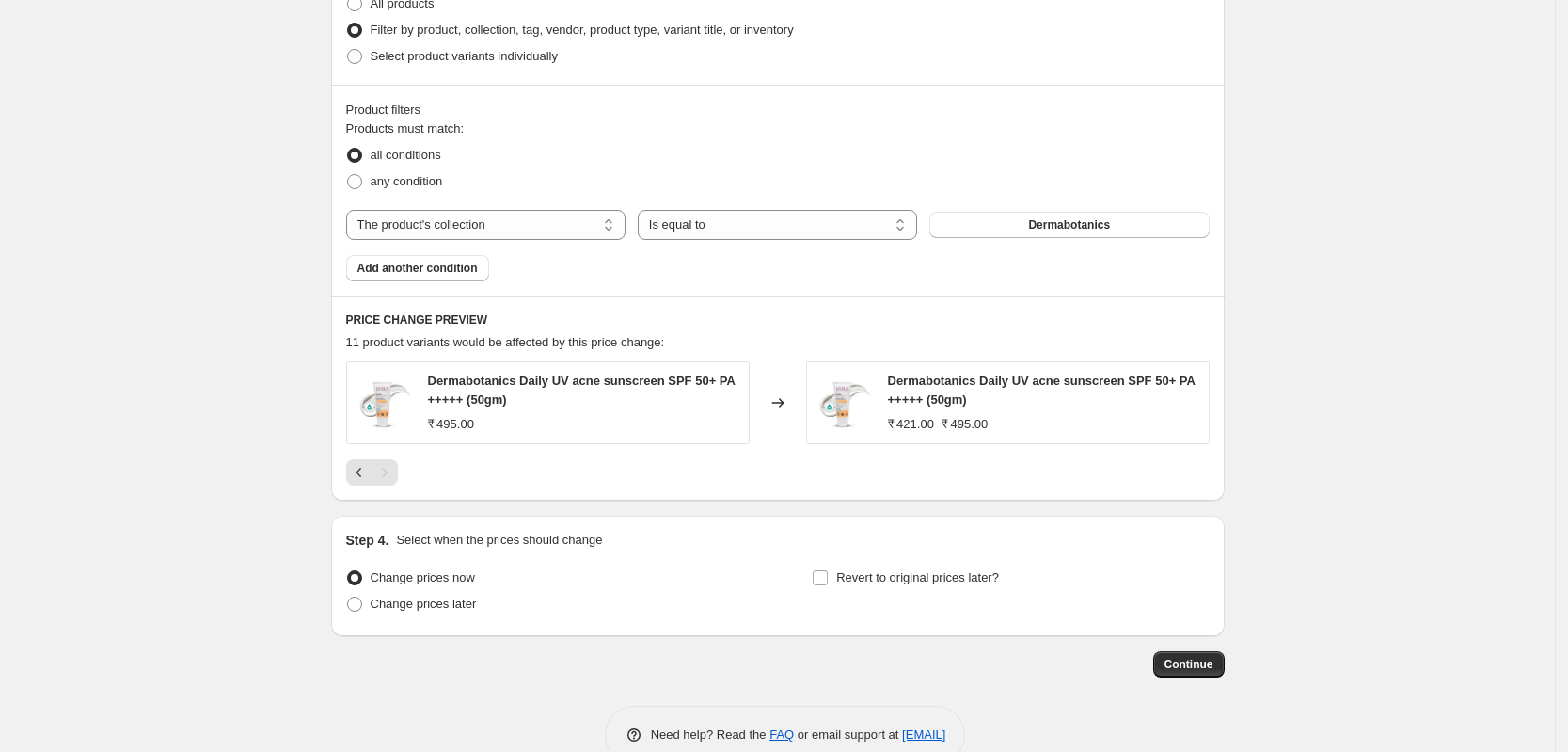 scroll, scrollTop: 1001, scrollLeft: 0, axis: vertical 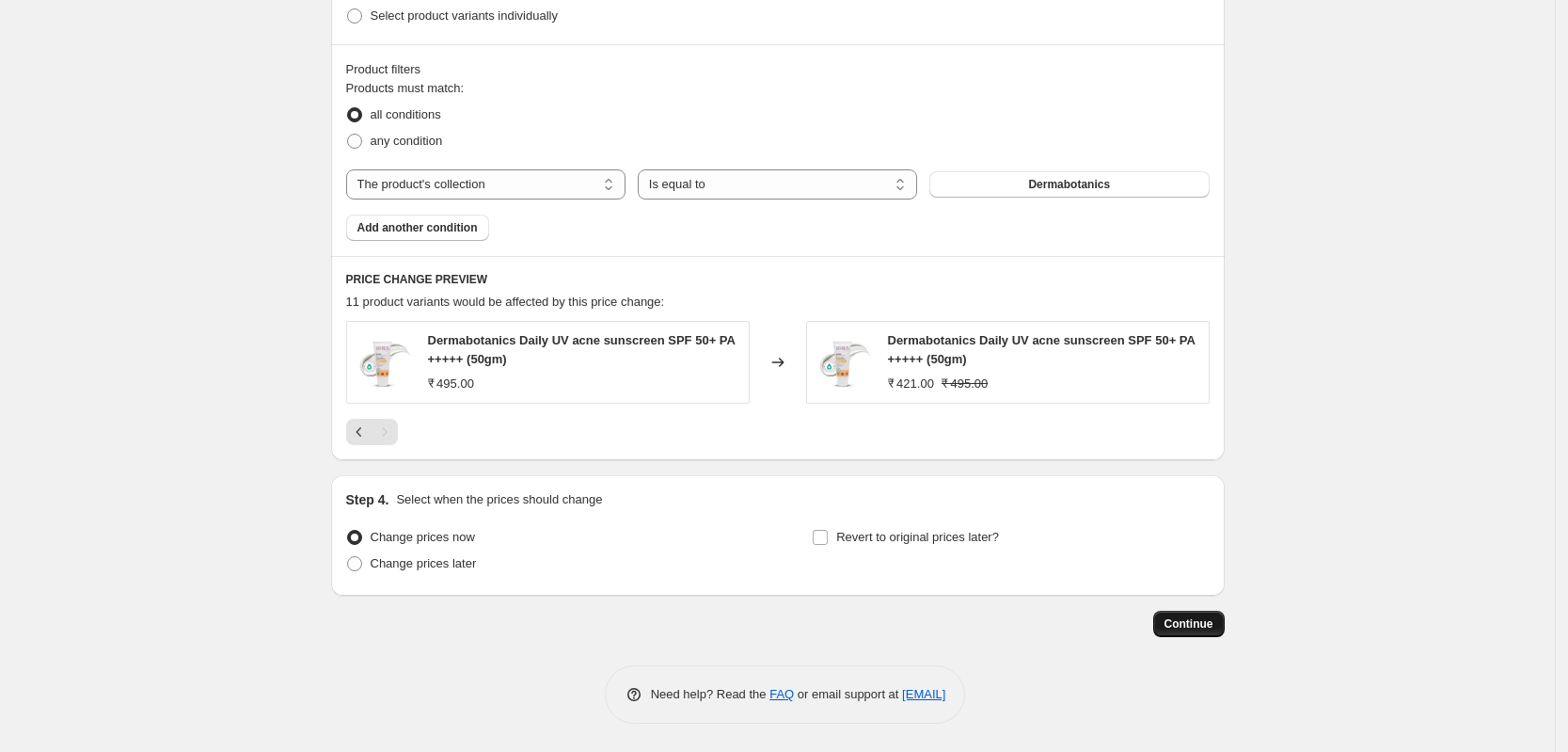 click on "Continue" at bounding box center [1189, 624] 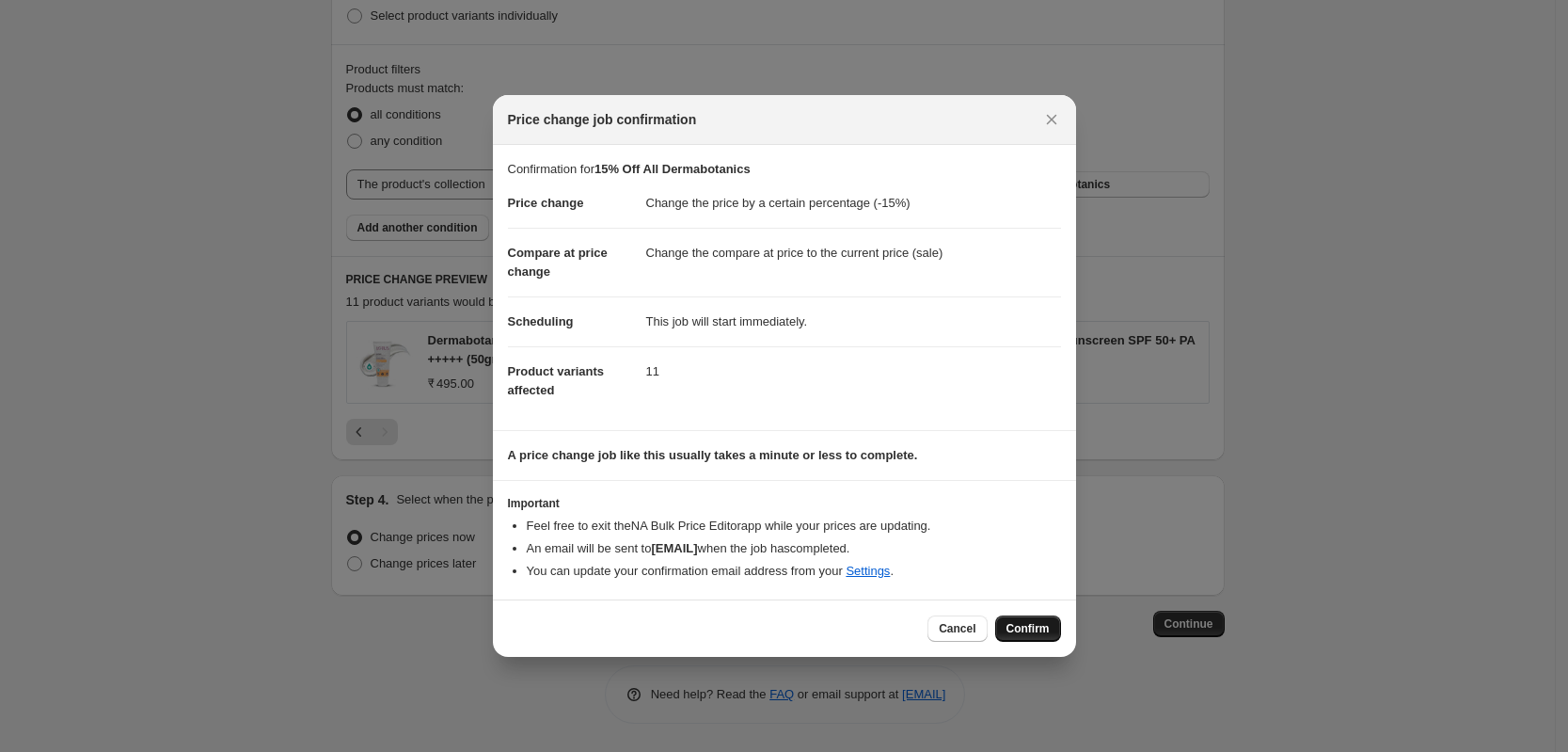 click on "Confirm" at bounding box center (1028, 629) 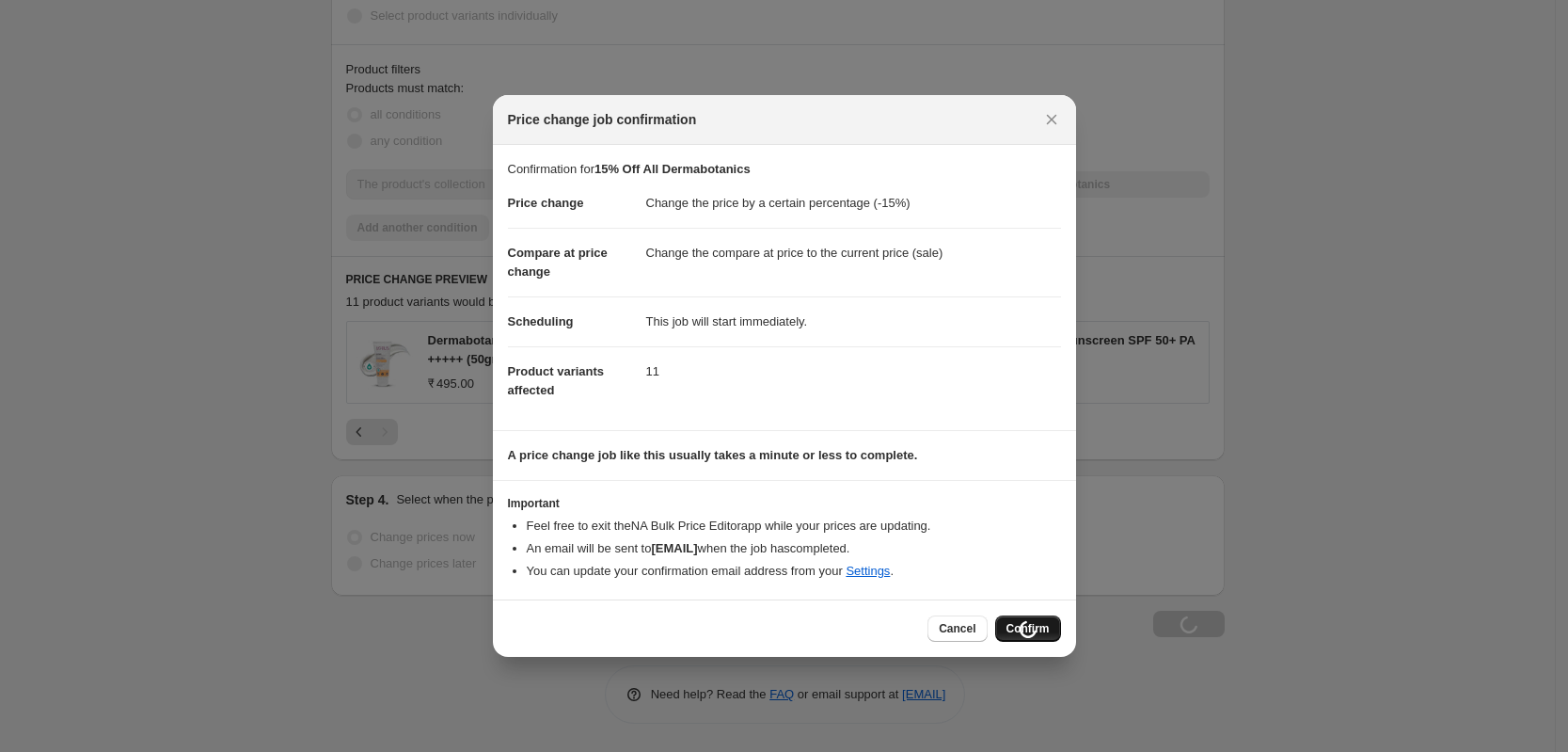 scroll, scrollTop: 1065, scrollLeft: 0, axis: vertical 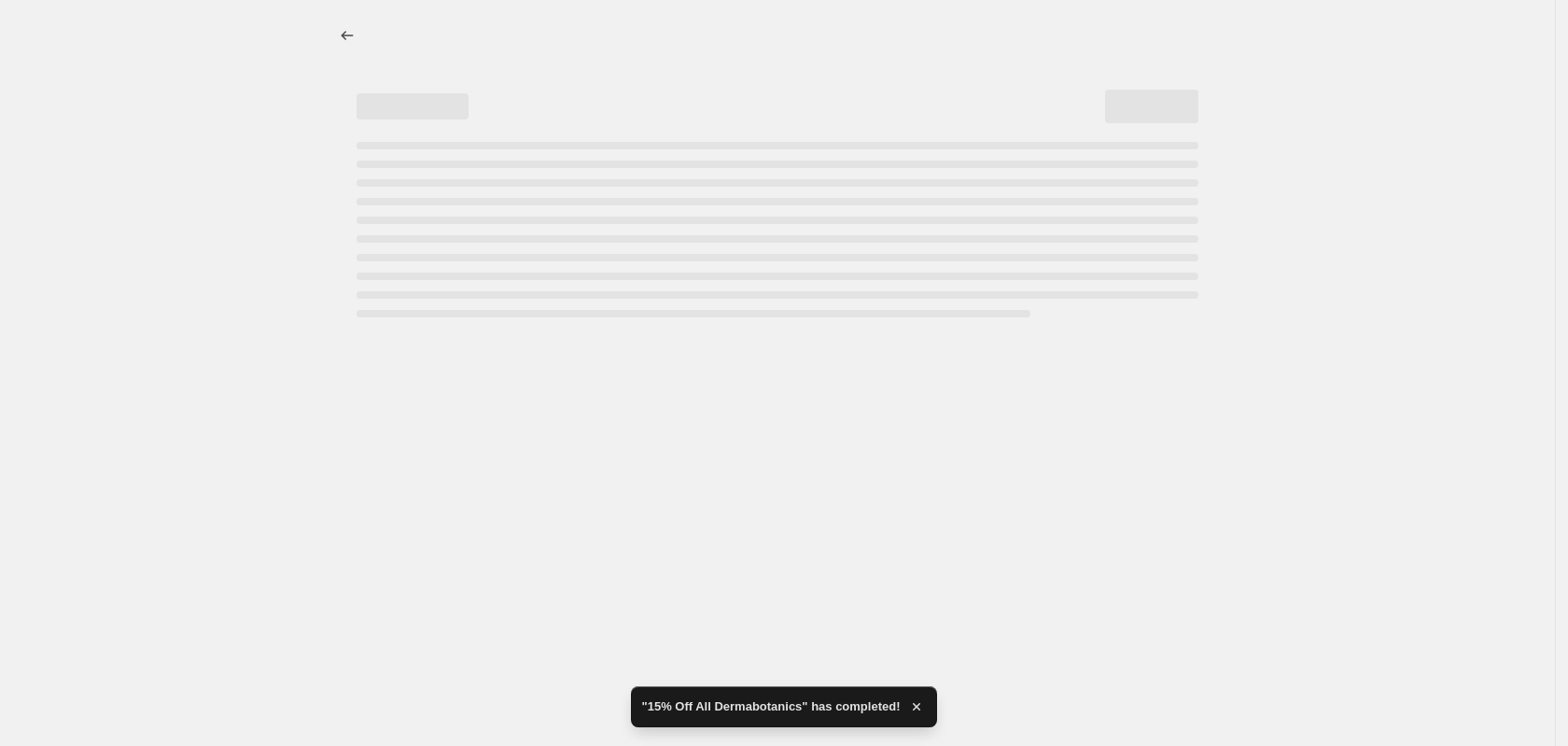select on "percentage" 